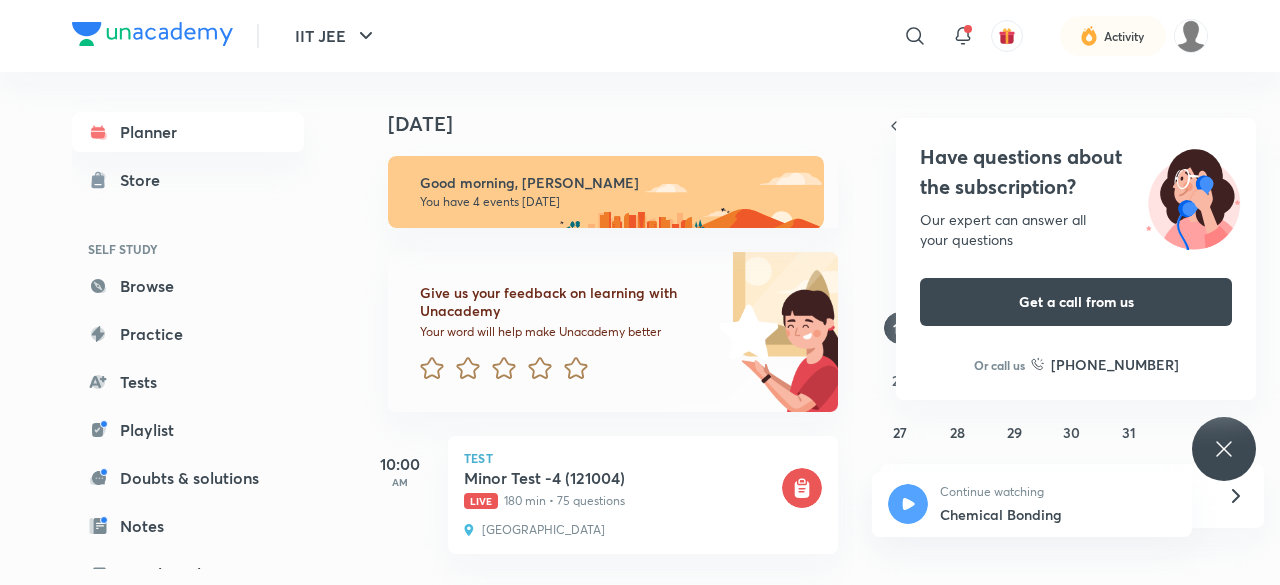 scroll, scrollTop: 0, scrollLeft: 0, axis: both 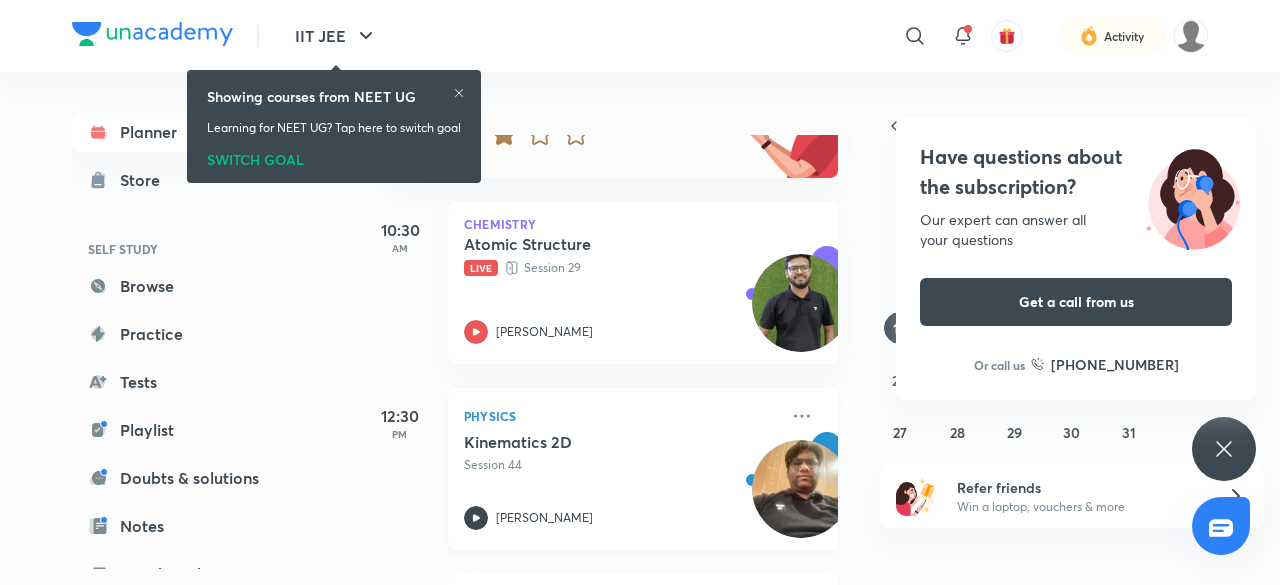click 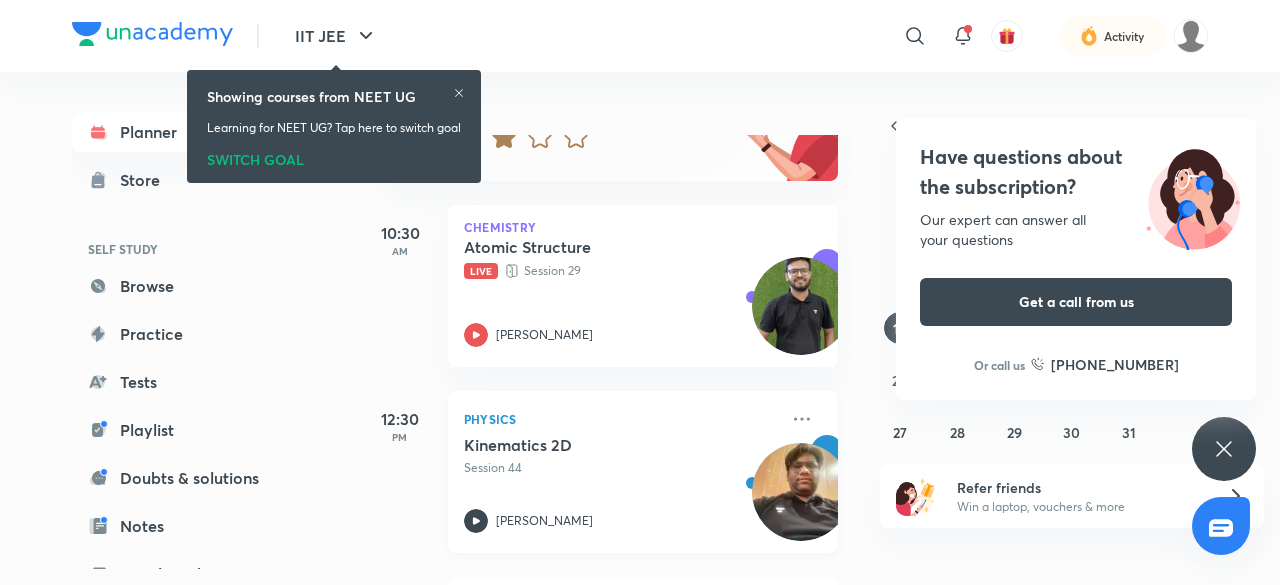 scroll, scrollTop: 192, scrollLeft: 0, axis: vertical 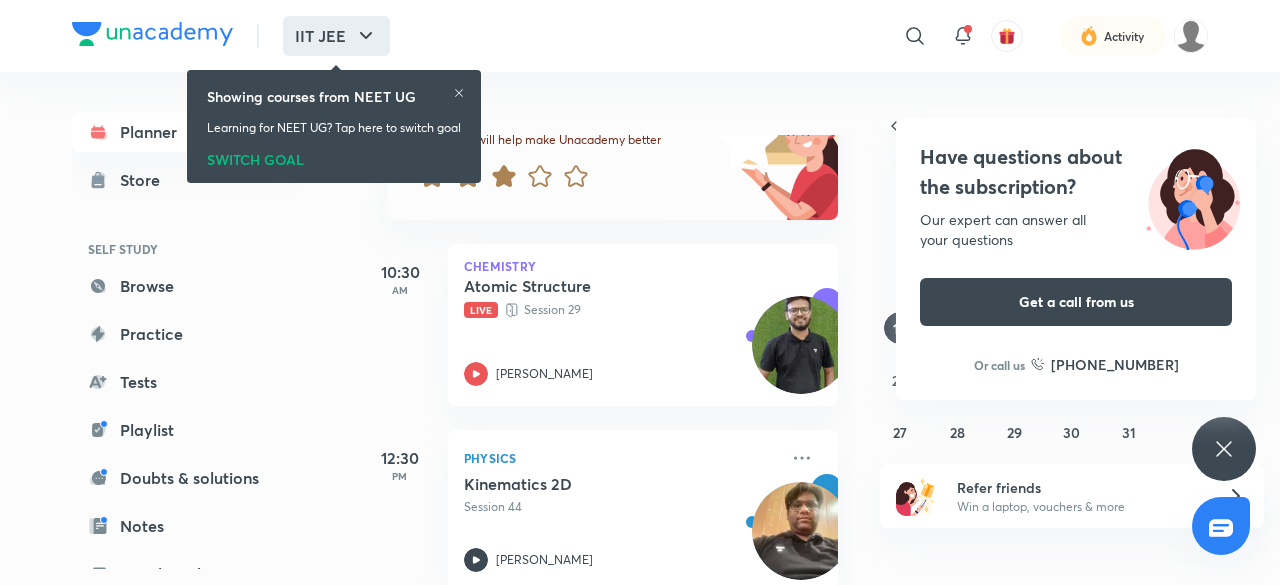 click 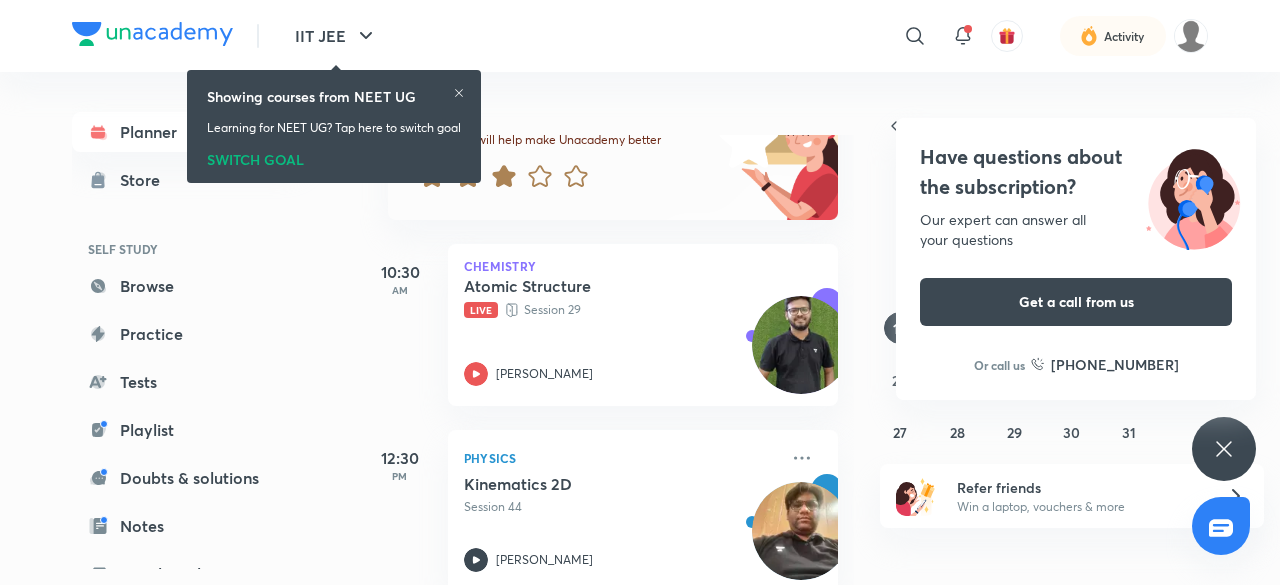 click on "SWITCH GOAL" at bounding box center [334, 156] 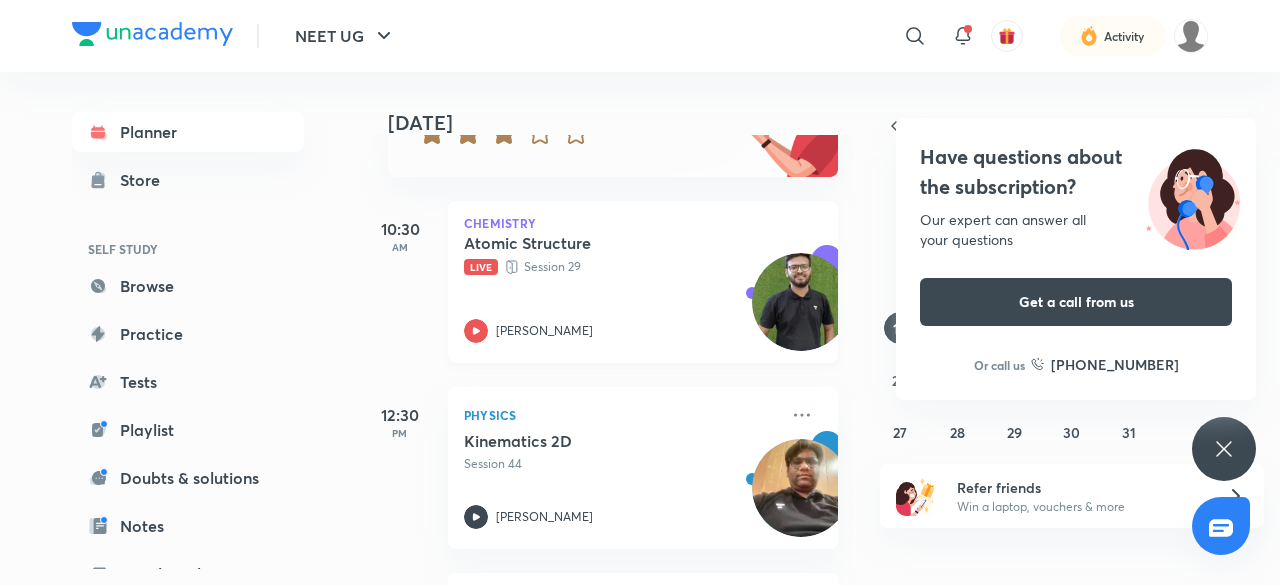 scroll, scrollTop: 230, scrollLeft: 0, axis: vertical 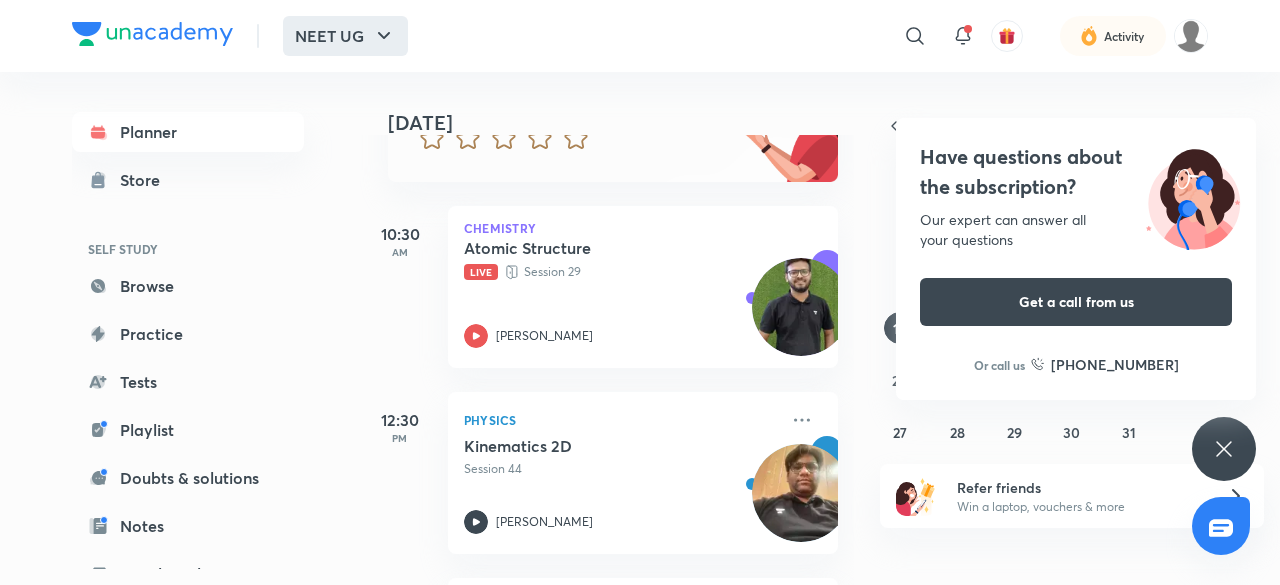 click 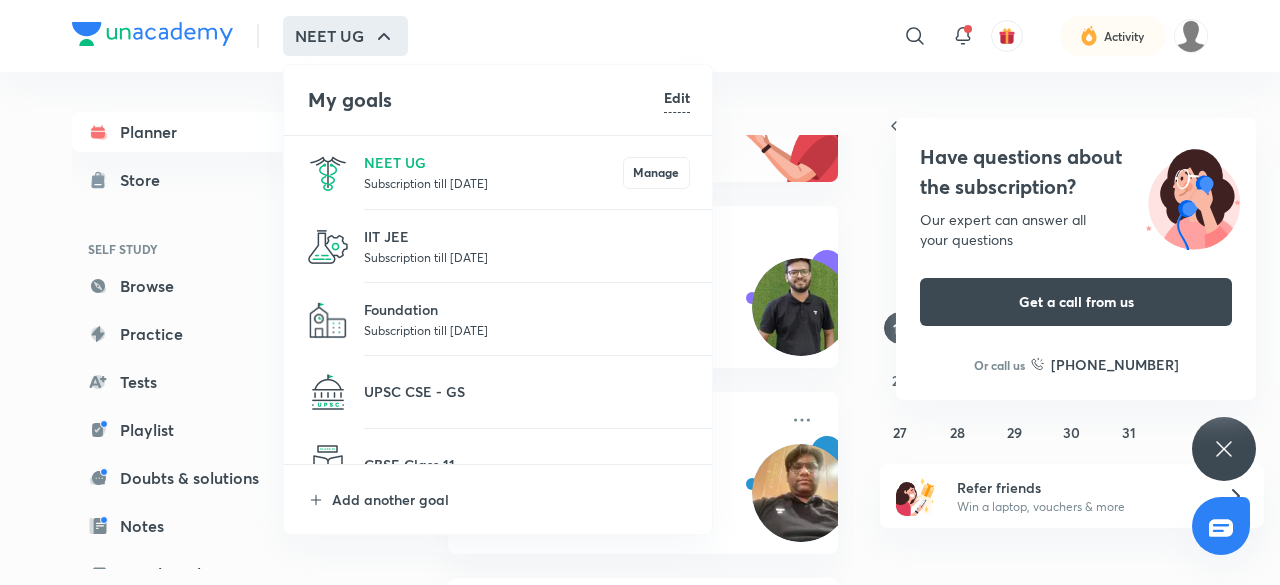 click on "IIT JEE Subscription till 6 Feb 2027" at bounding box center [499, 246] 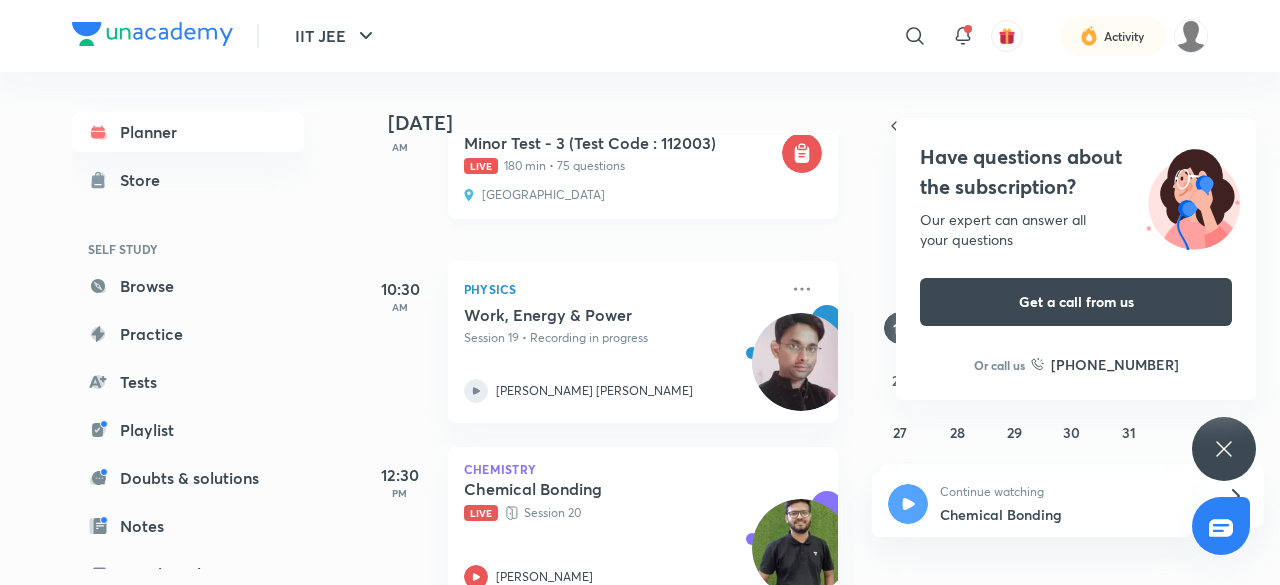 scroll, scrollTop: 550, scrollLeft: 0, axis: vertical 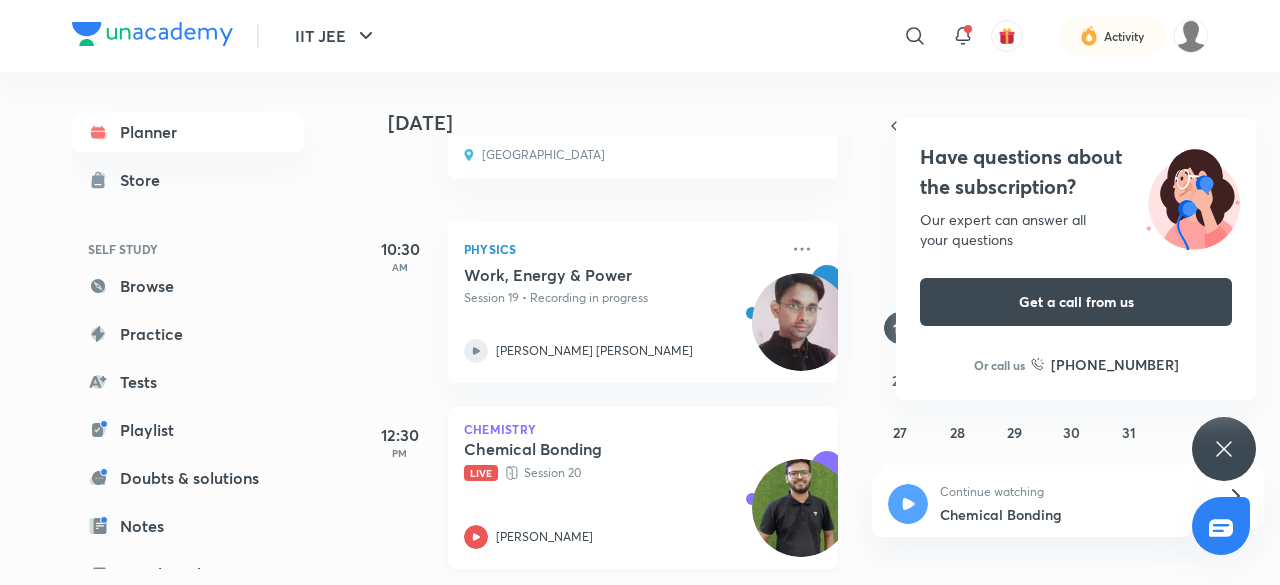 click 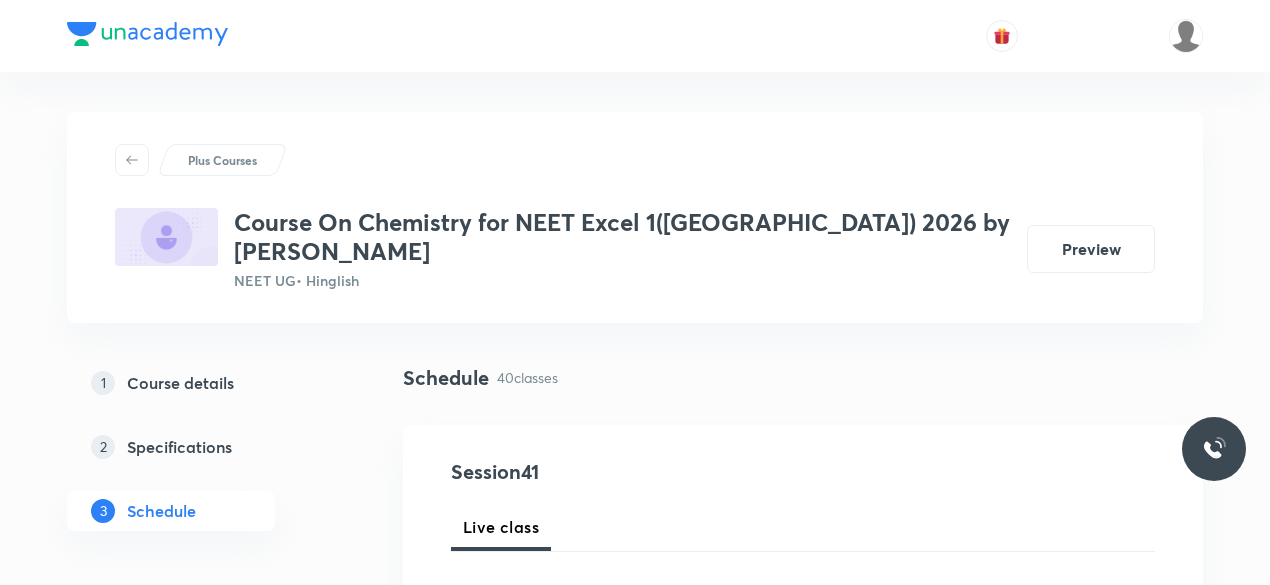 scroll, scrollTop: 0, scrollLeft: 0, axis: both 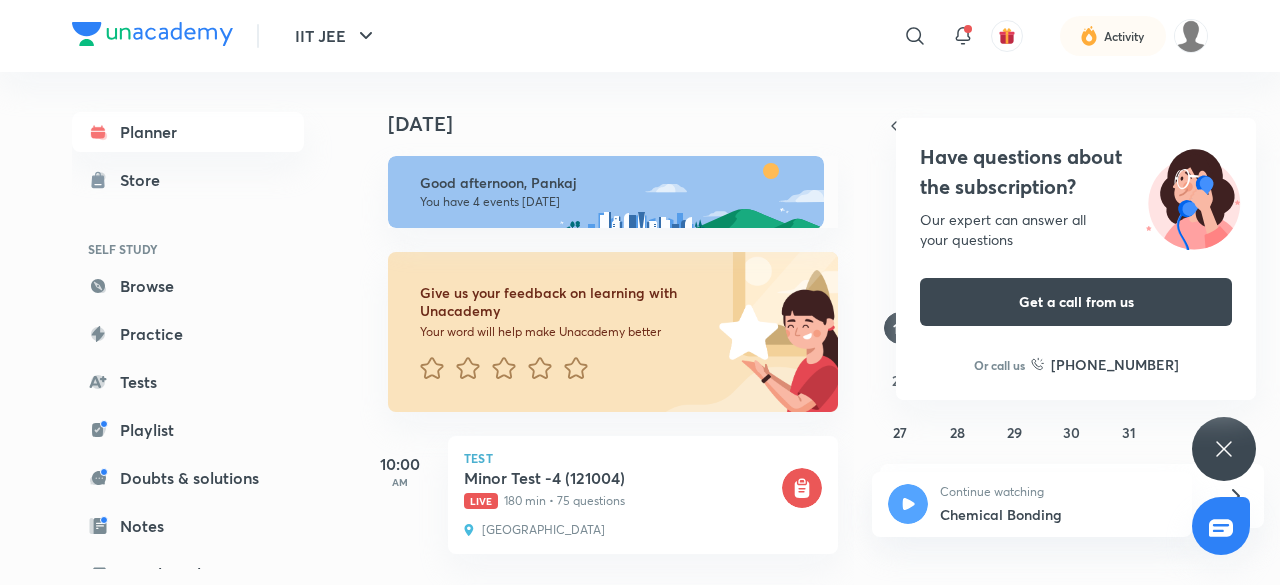 click 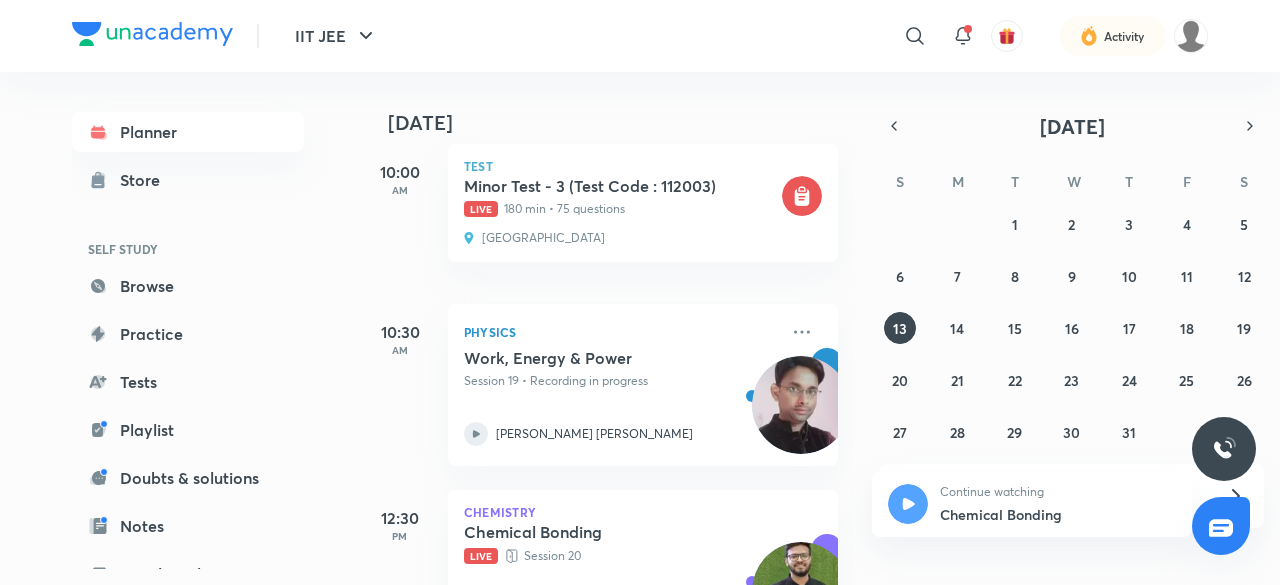 scroll, scrollTop: 453, scrollLeft: 0, axis: vertical 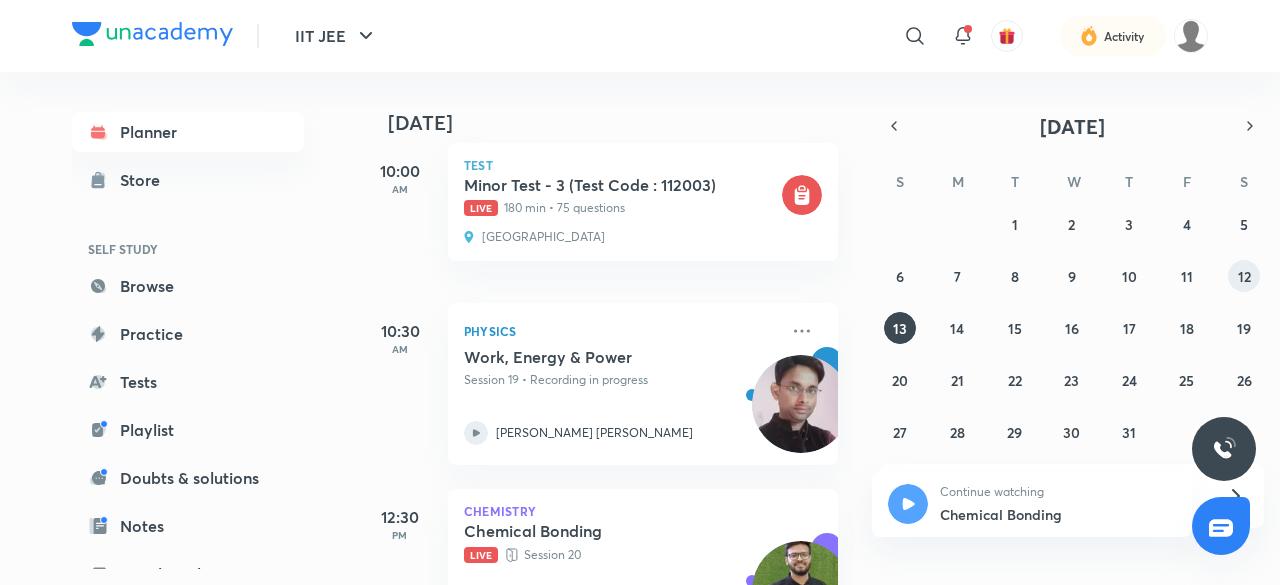 click on "12" at bounding box center (1244, 276) 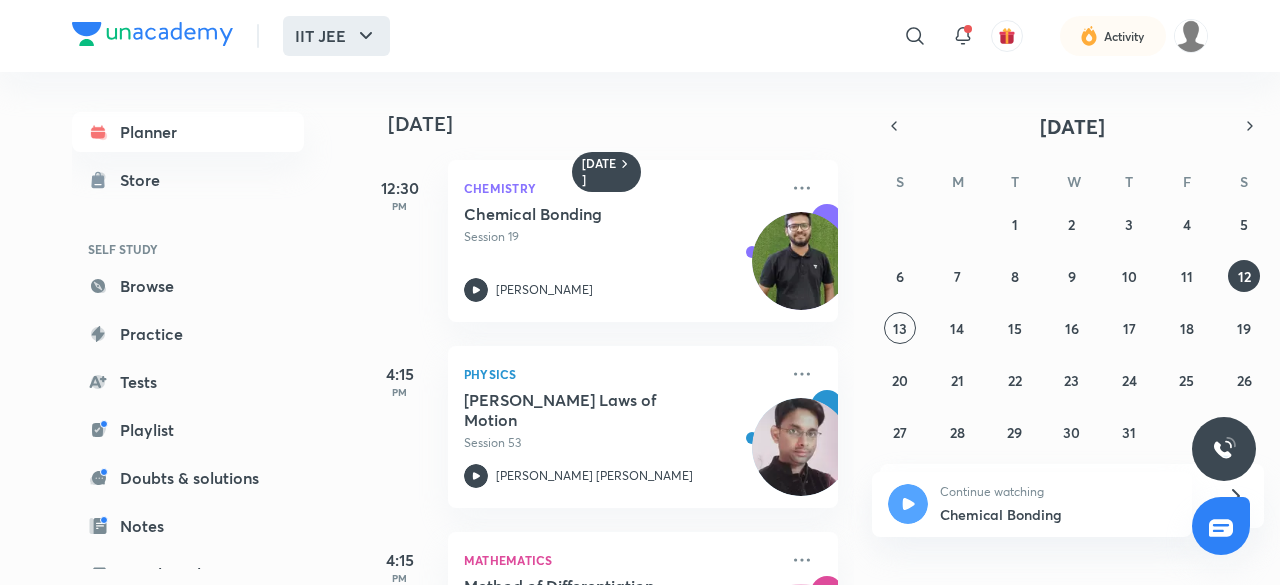 click 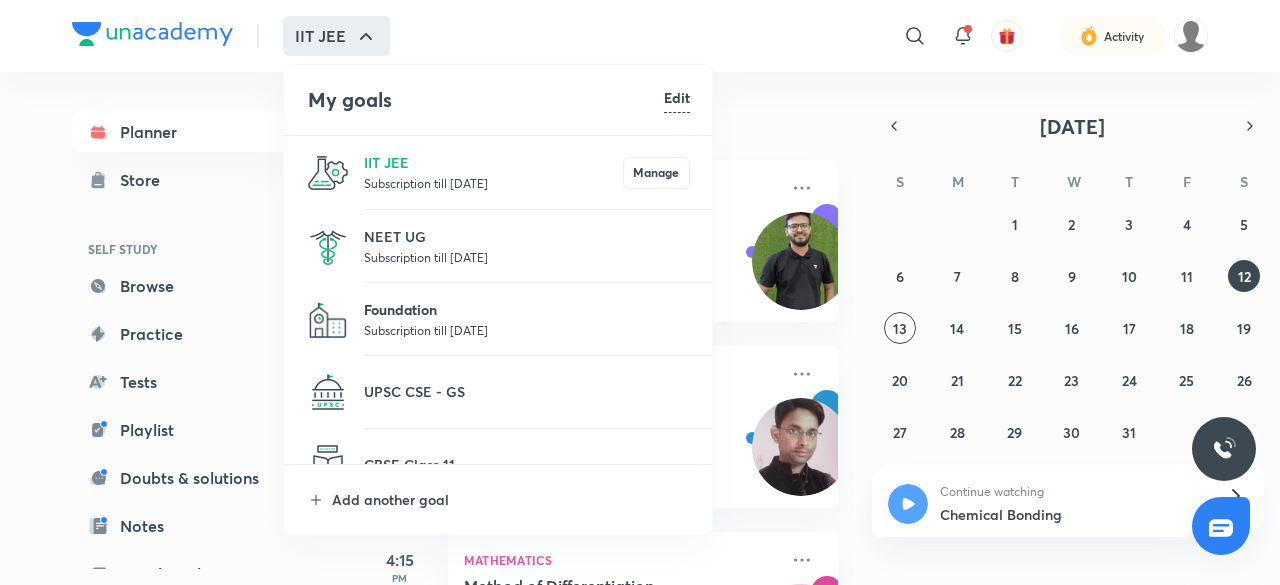 click on "Foundation" at bounding box center [527, 309] 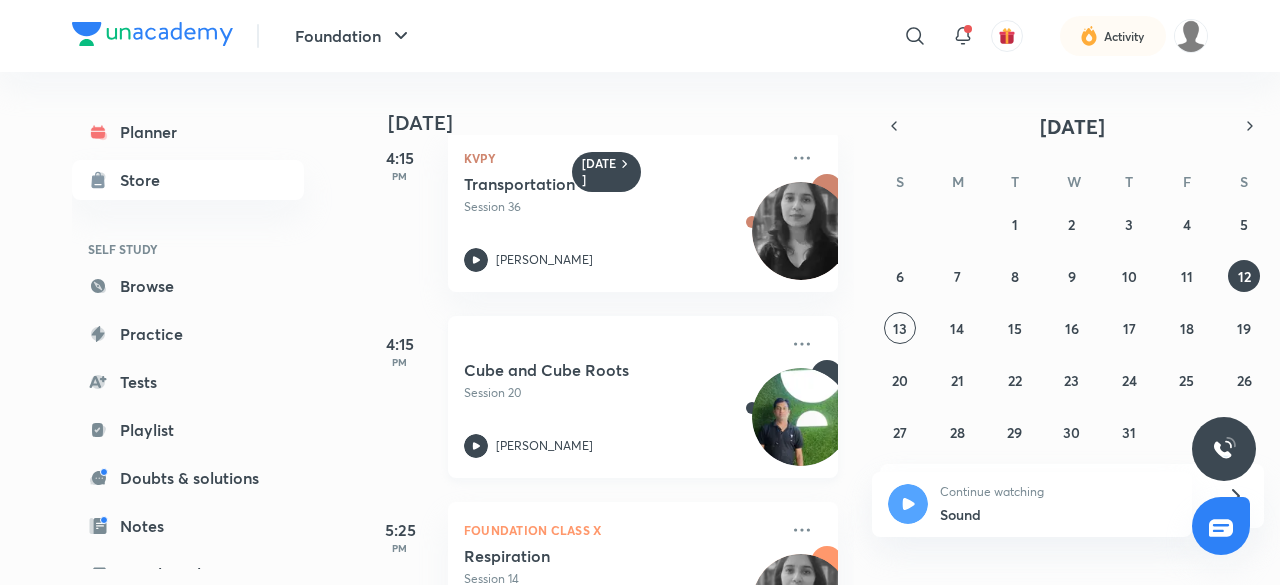 scroll, scrollTop: 0, scrollLeft: 0, axis: both 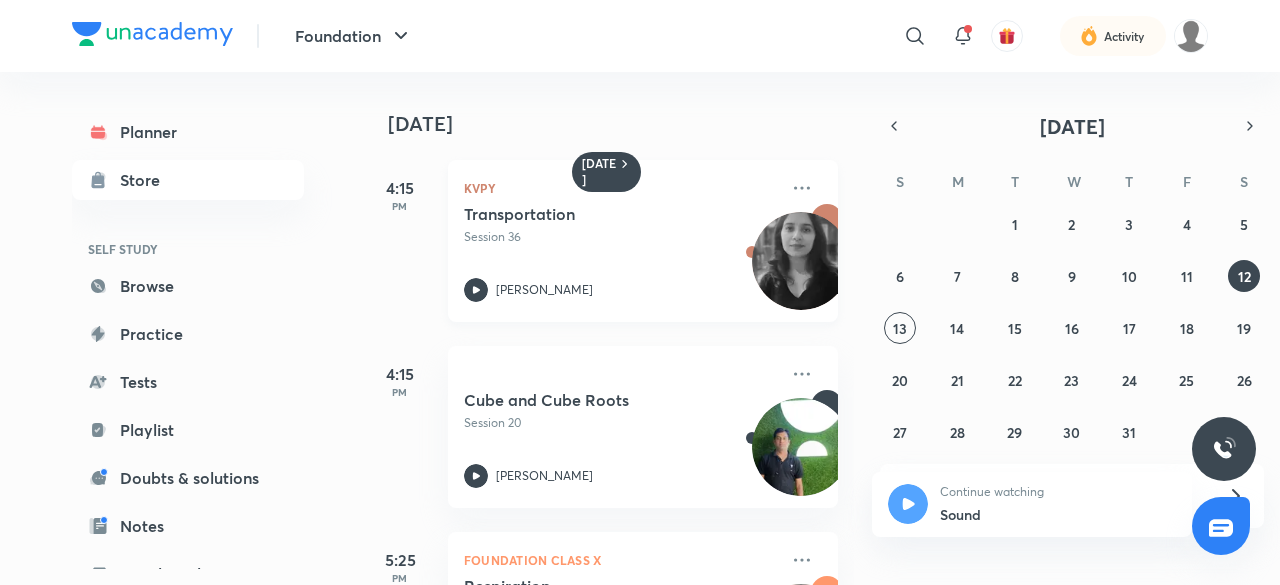 click 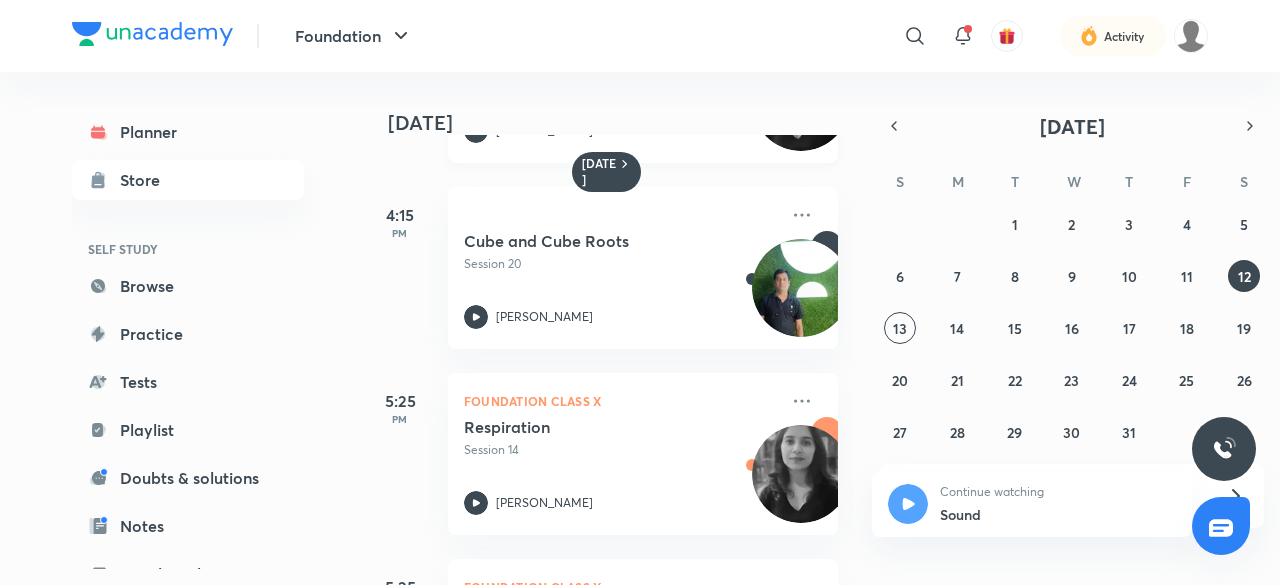scroll, scrollTop: 160, scrollLeft: 0, axis: vertical 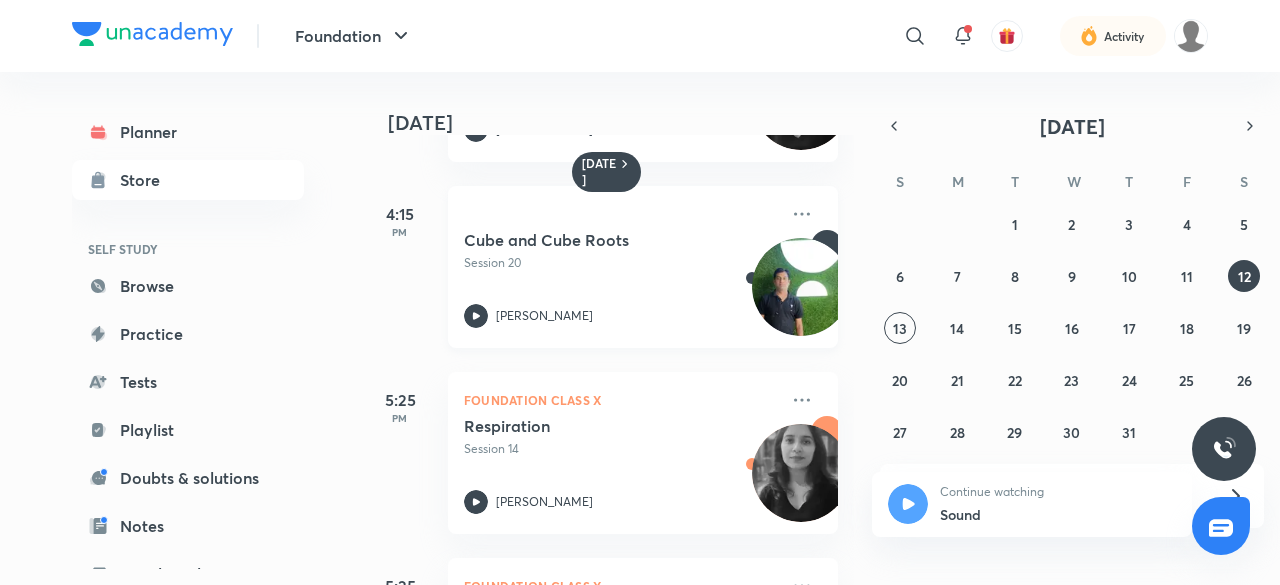 click 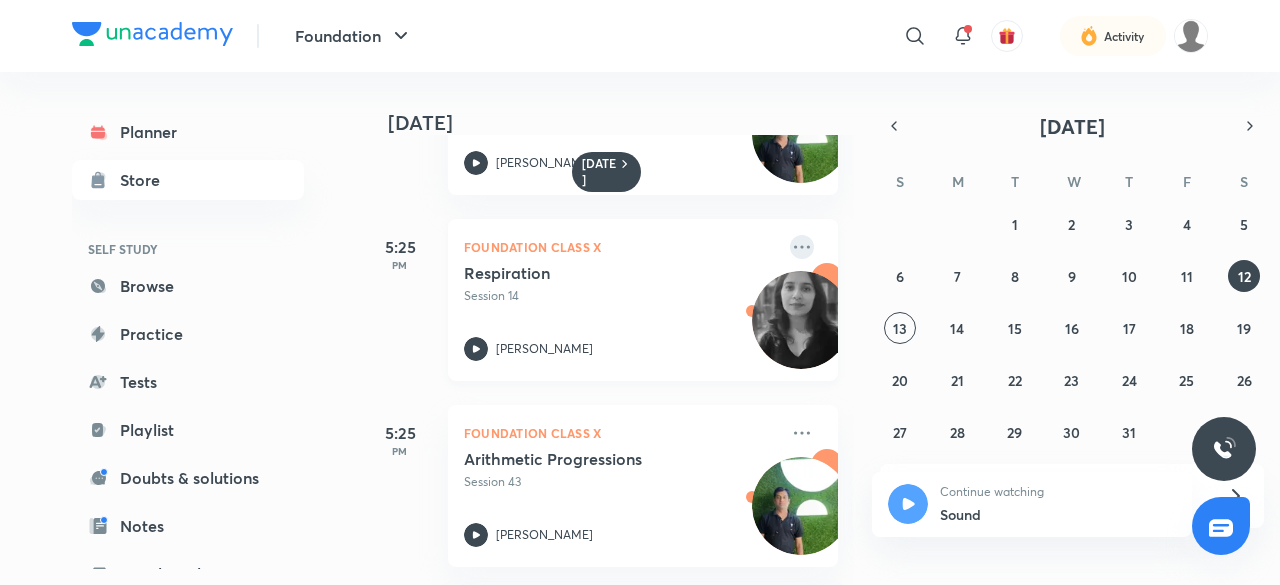 scroll, scrollTop: 316, scrollLeft: 0, axis: vertical 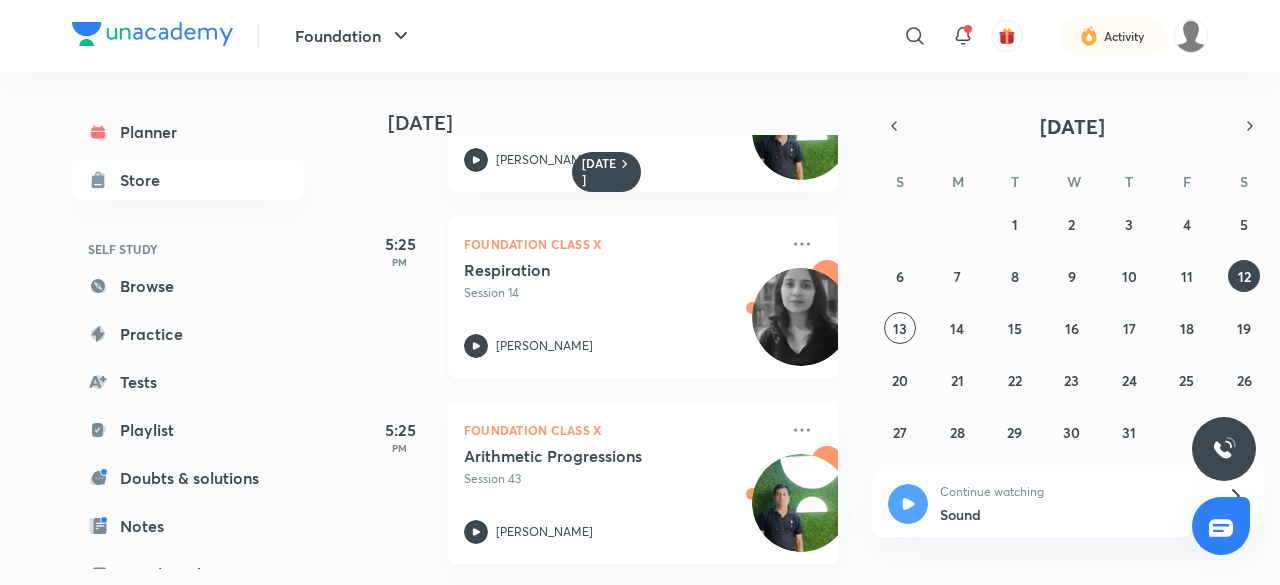 click 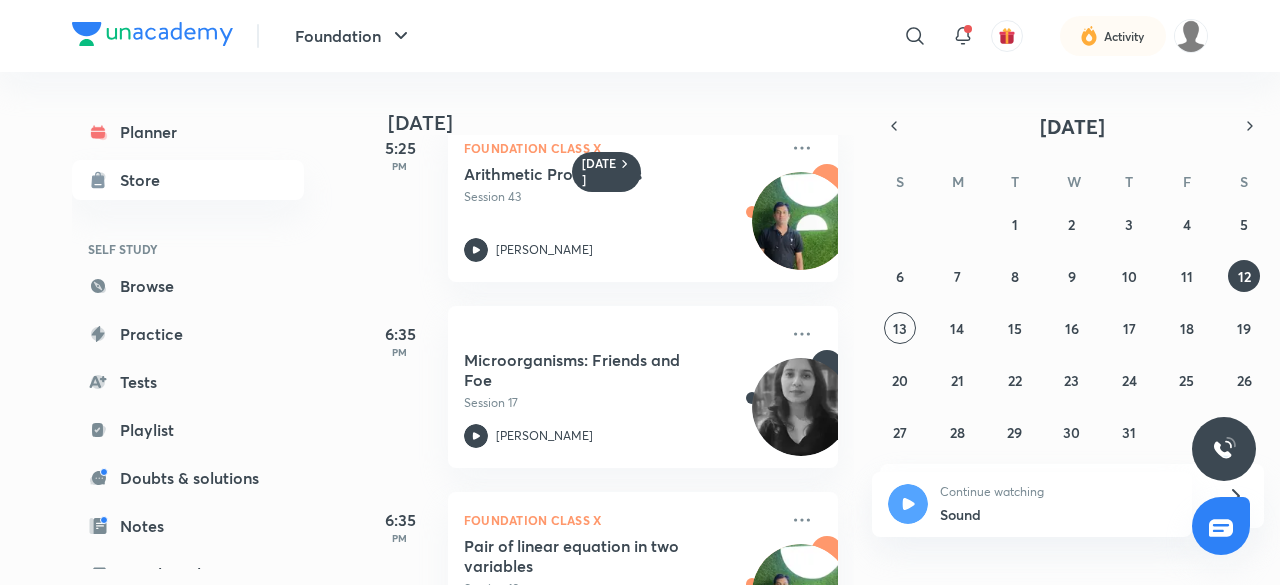 scroll, scrollTop: 599, scrollLeft: 0, axis: vertical 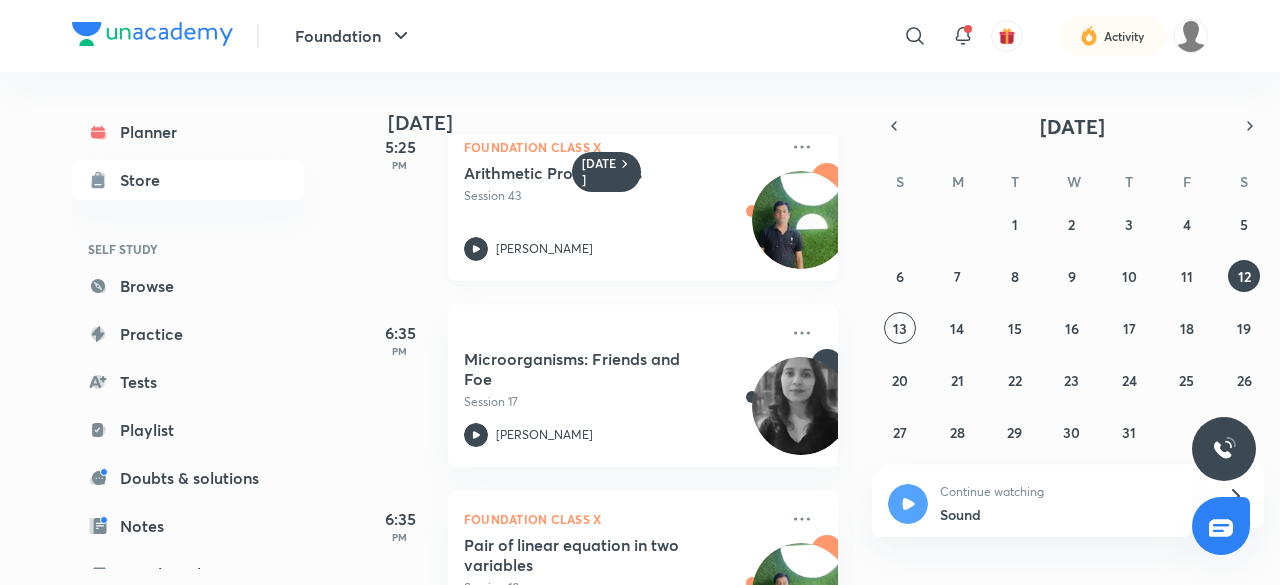 click on "Arithmetic Progressions Session 43 Ankush Paliwal" at bounding box center [621, 212] 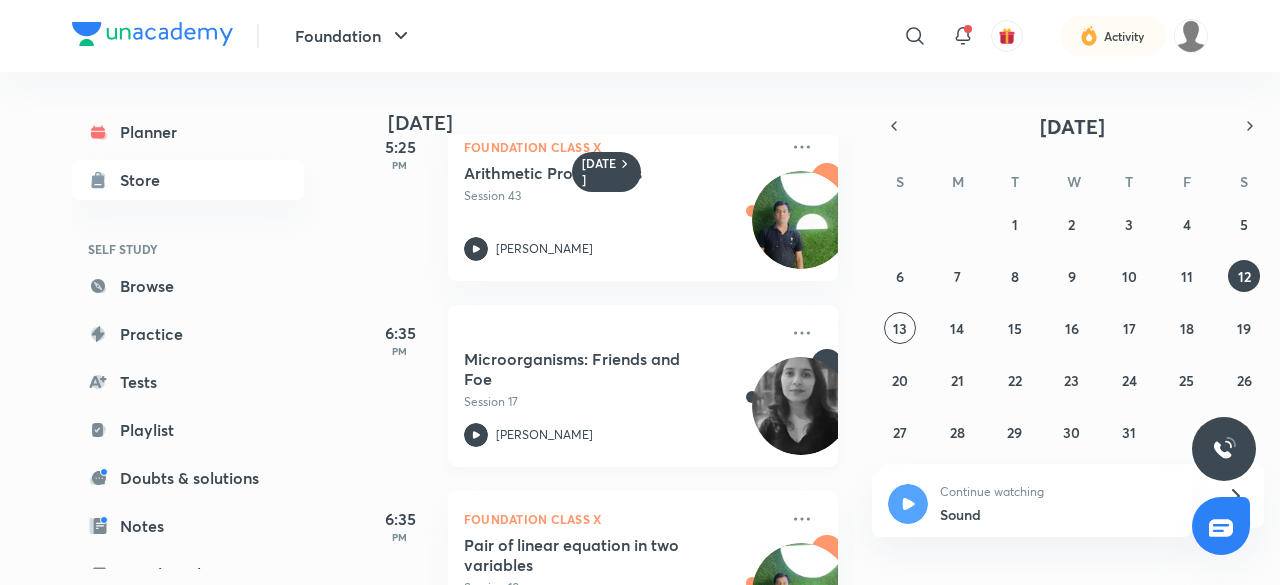 scroll, scrollTop: 698, scrollLeft: 0, axis: vertical 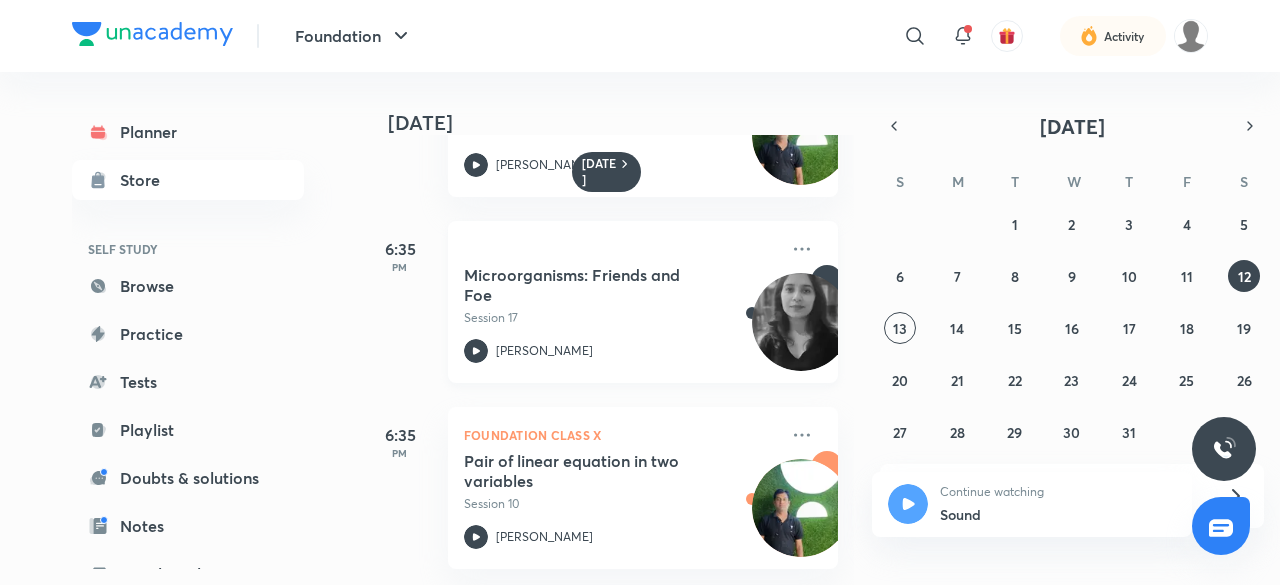 click 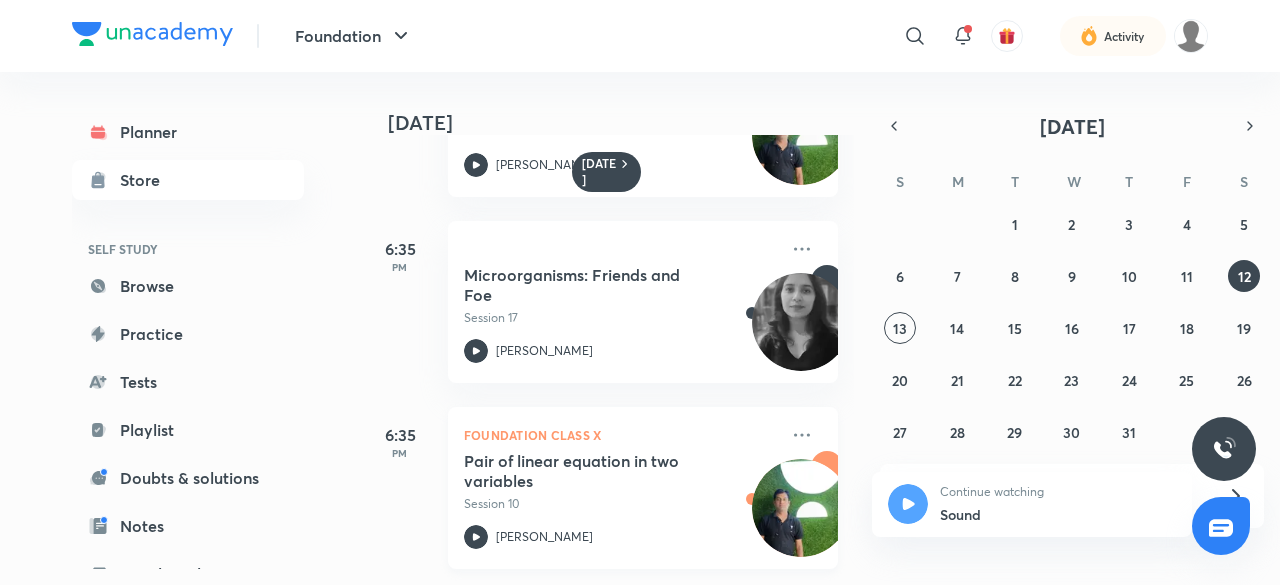 click 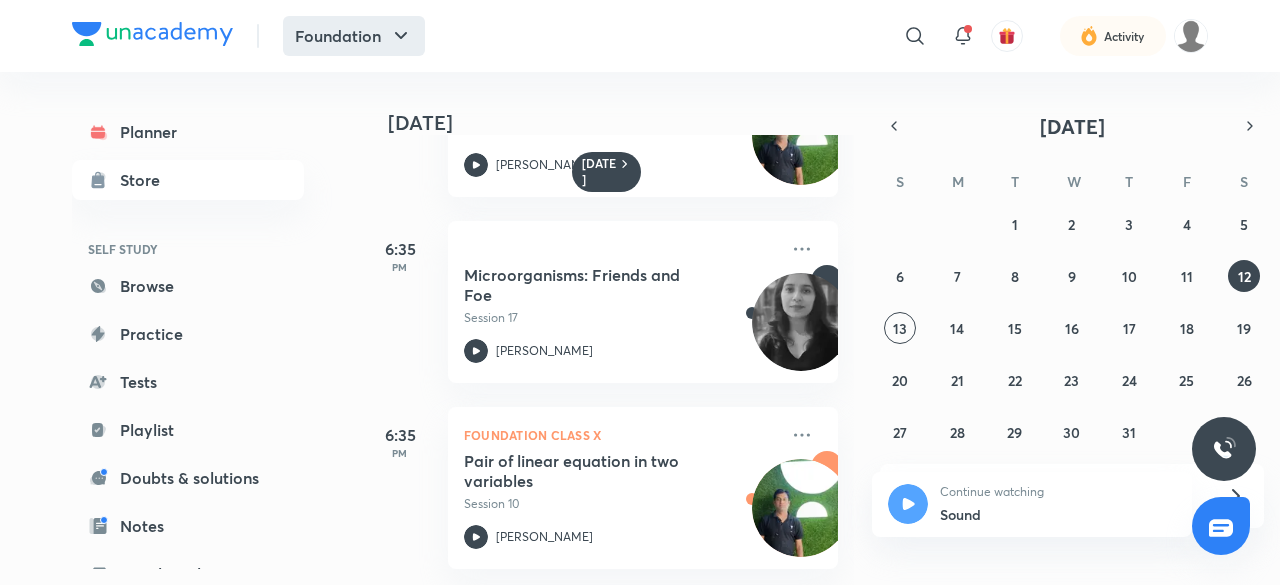 click 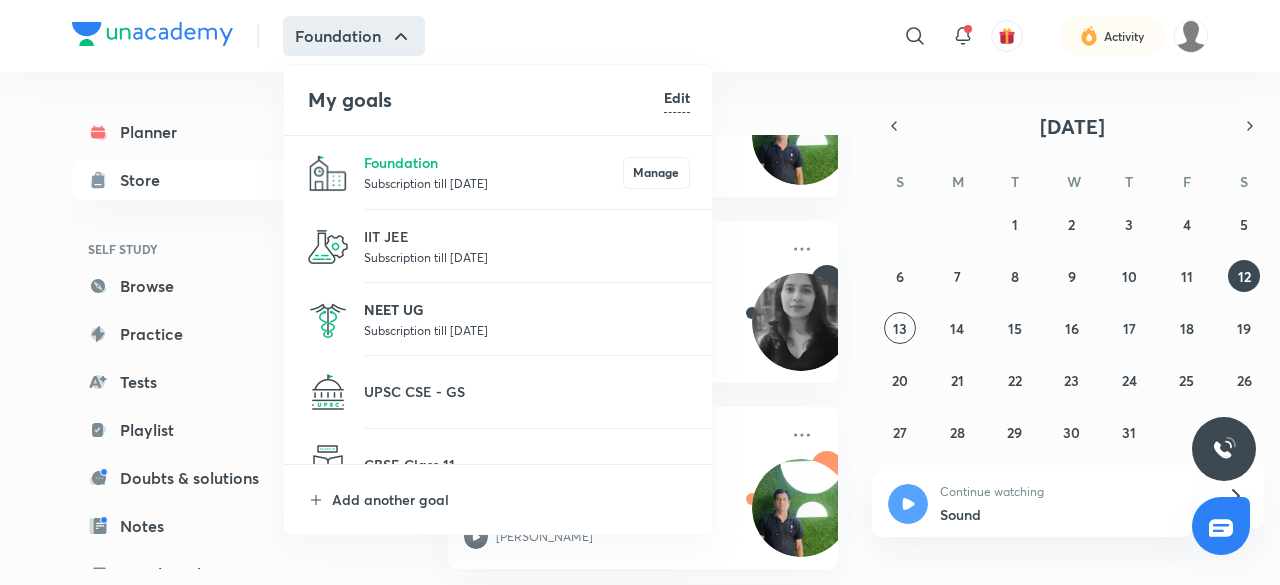 click on "NEET UG" at bounding box center (527, 309) 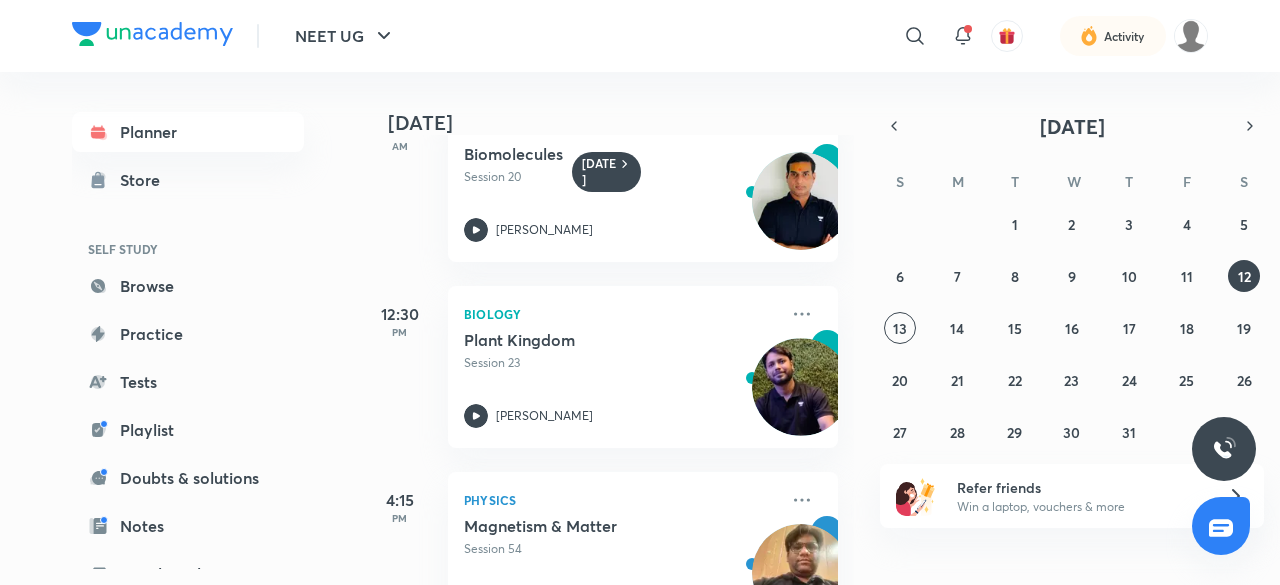 scroll, scrollTop: 0, scrollLeft: 0, axis: both 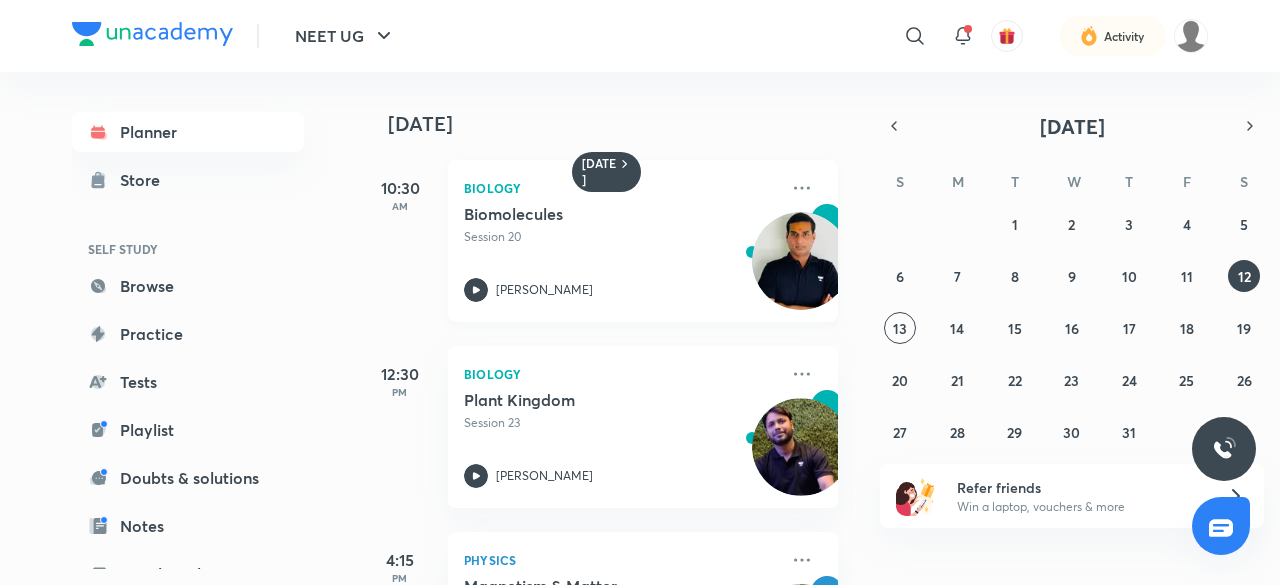 click 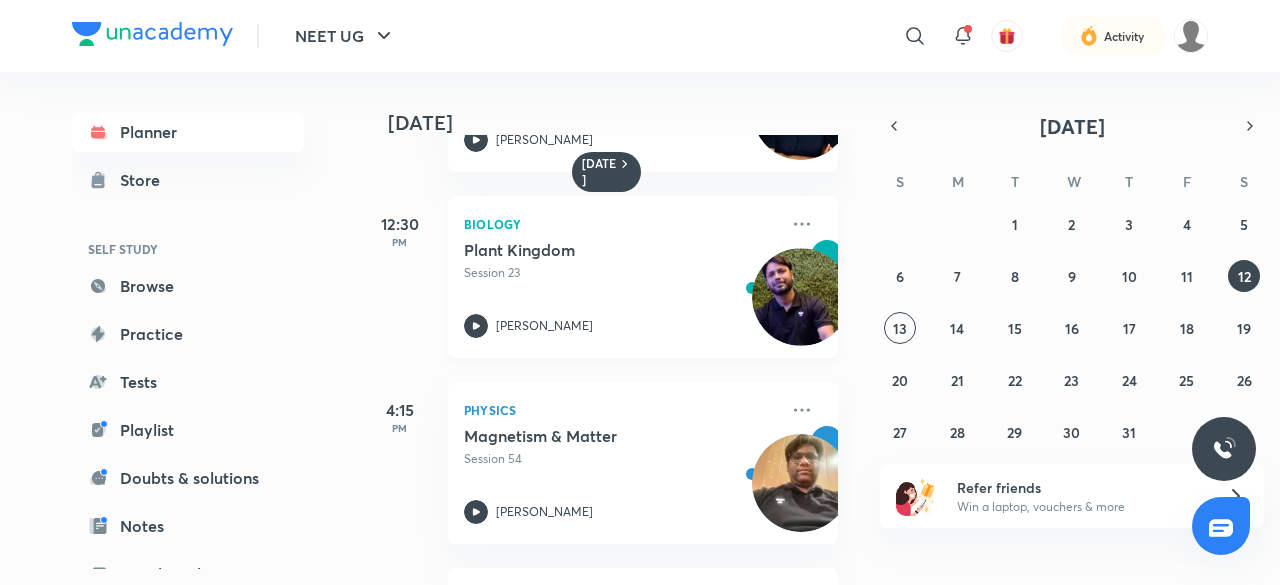 scroll, scrollTop: 151, scrollLeft: 0, axis: vertical 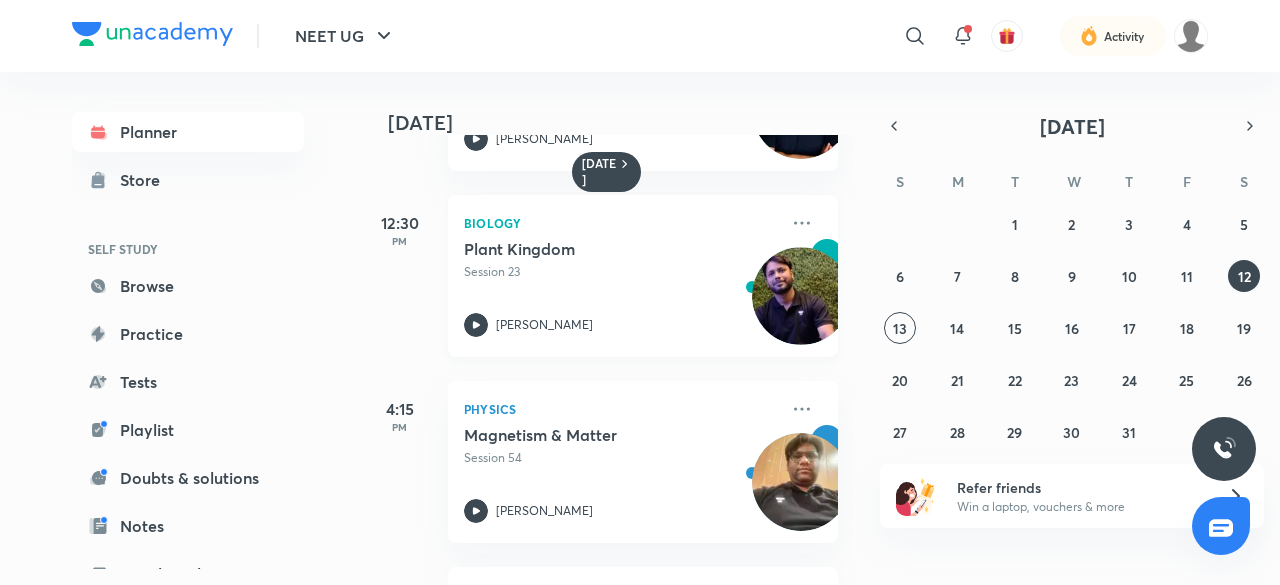 click 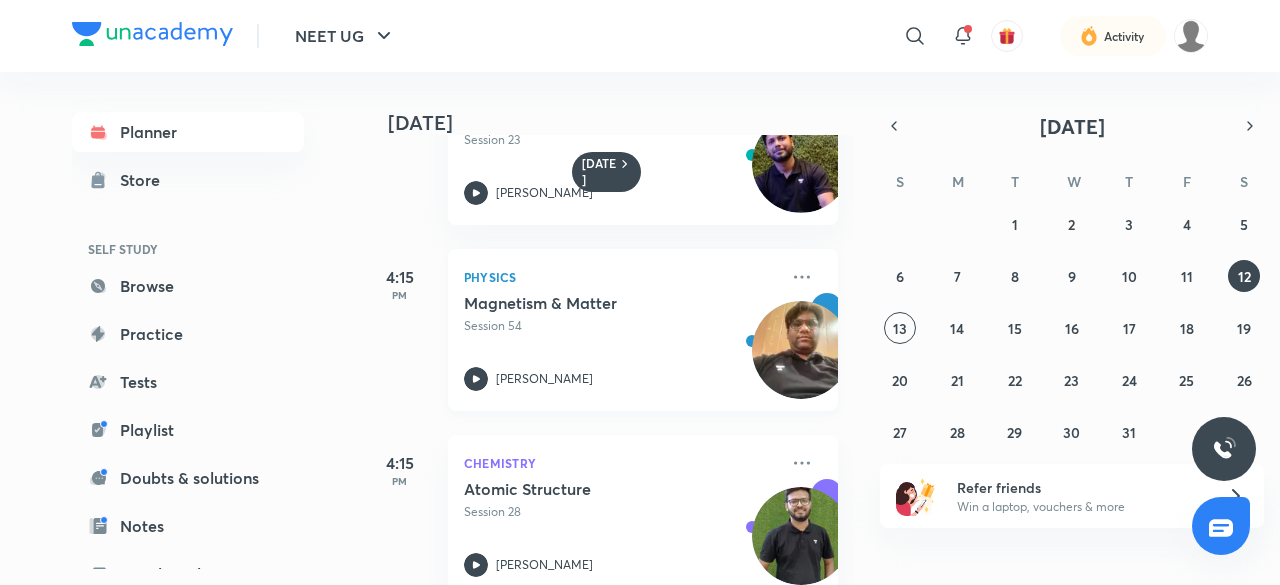 scroll, scrollTop: 288, scrollLeft: 0, axis: vertical 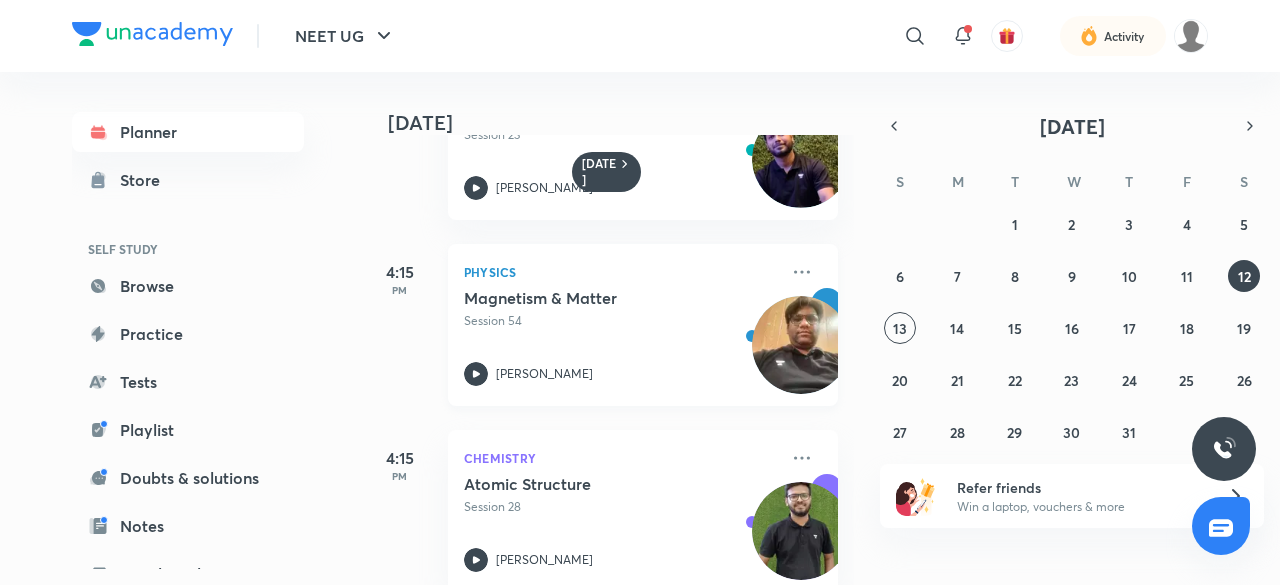click 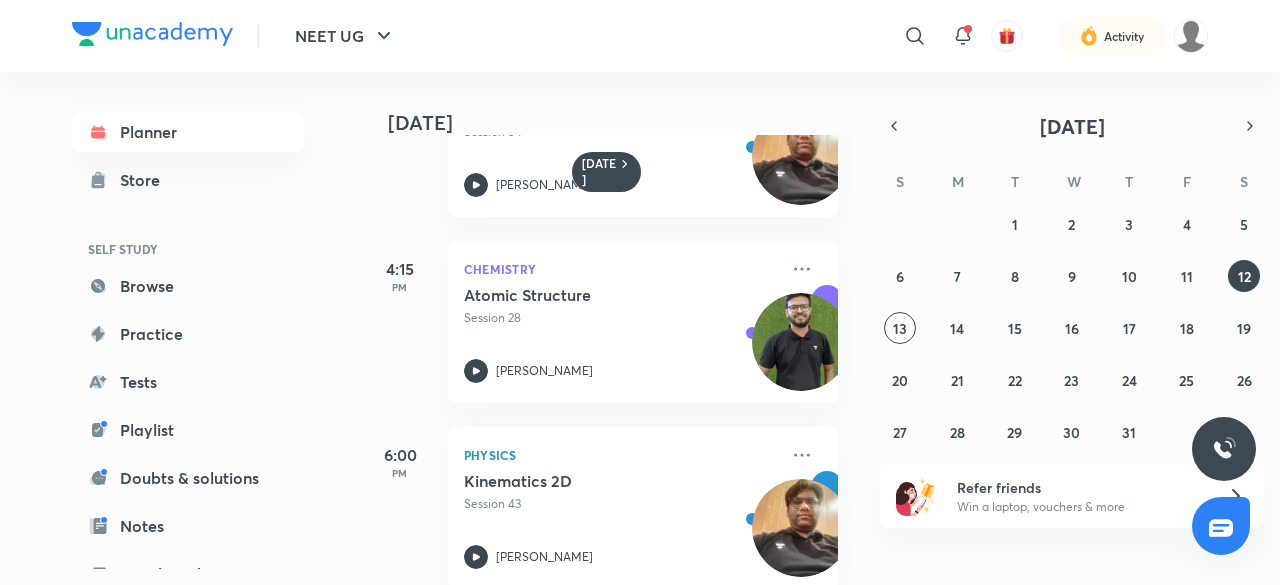 scroll, scrollTop: 482, scrollLeft: 0, axis: vertical 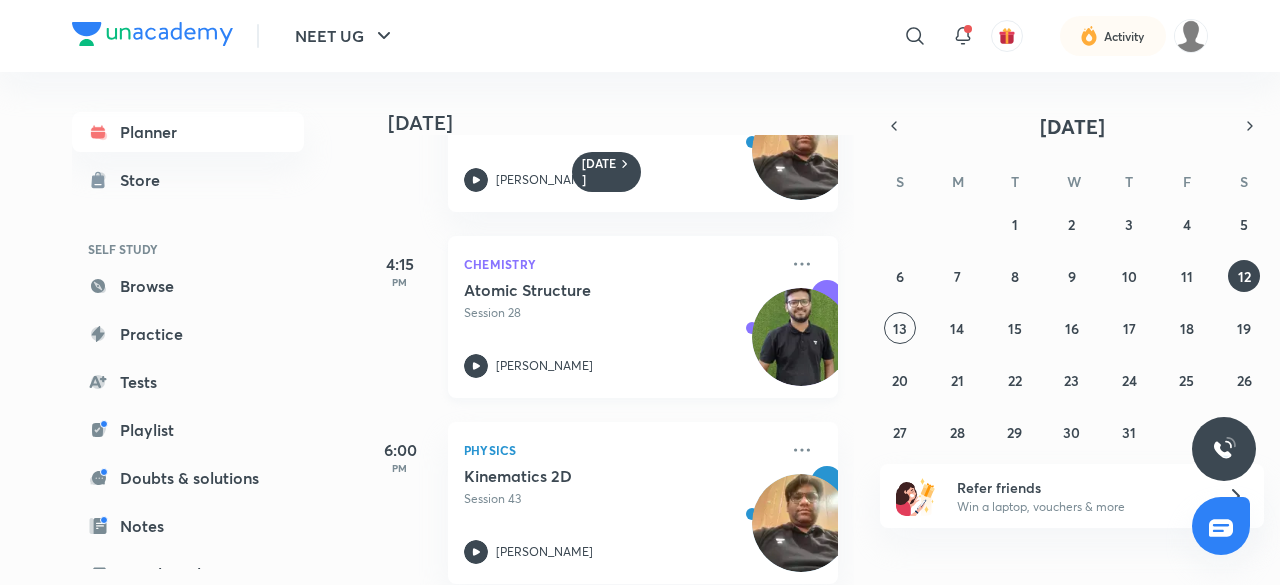 click 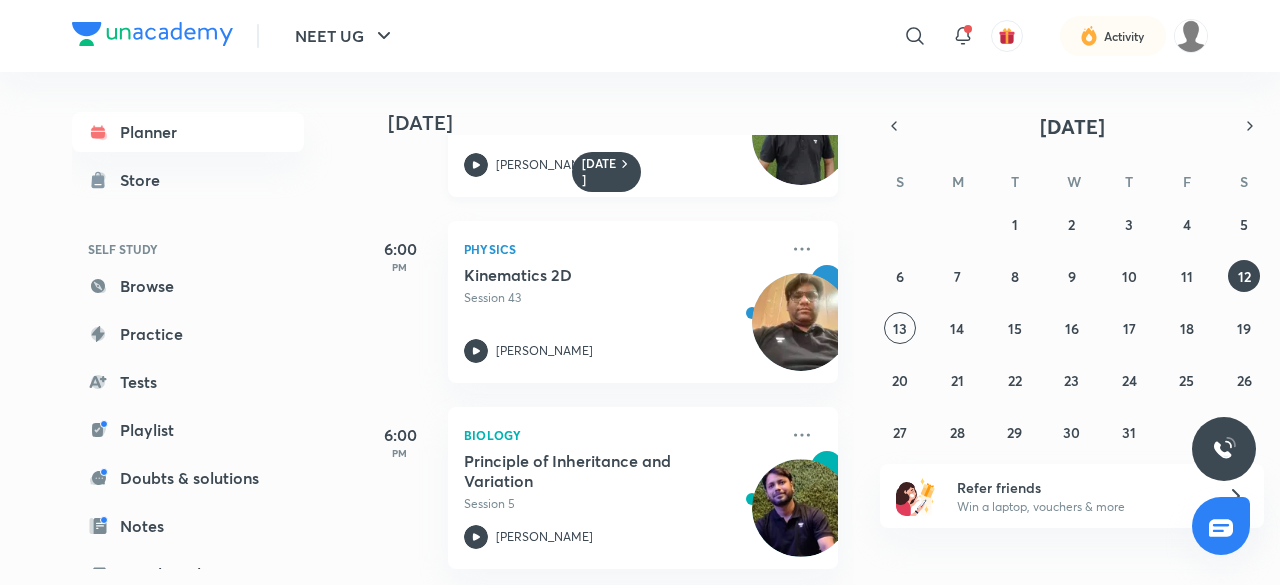 scroll, scrollTop: 698, scrollLeft: 0, axis: vertical 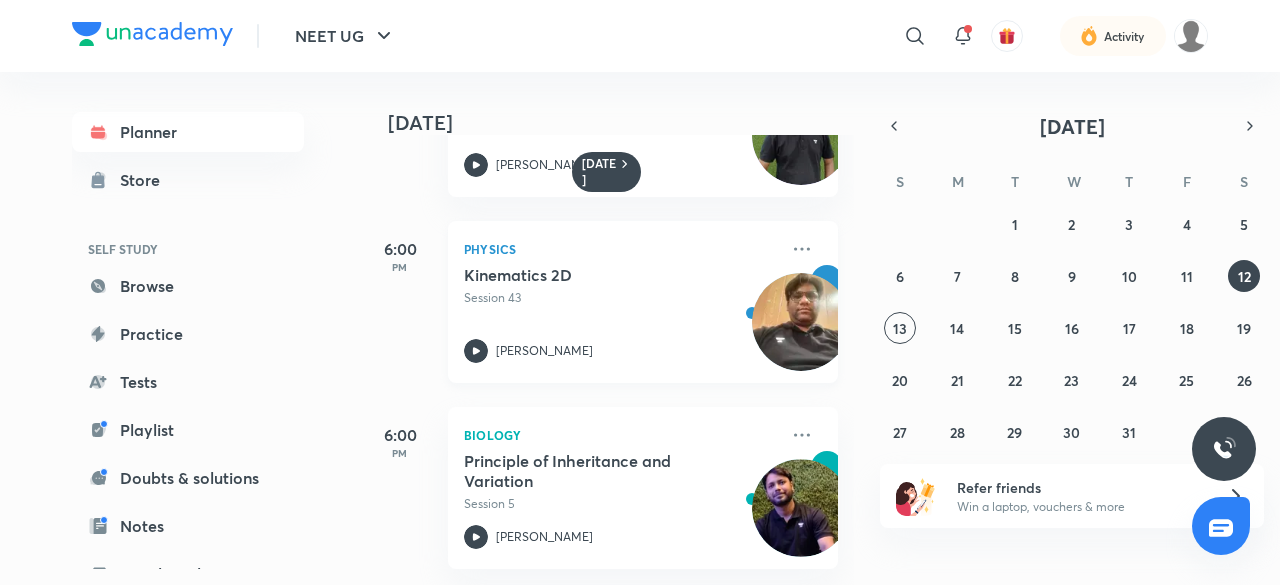 click 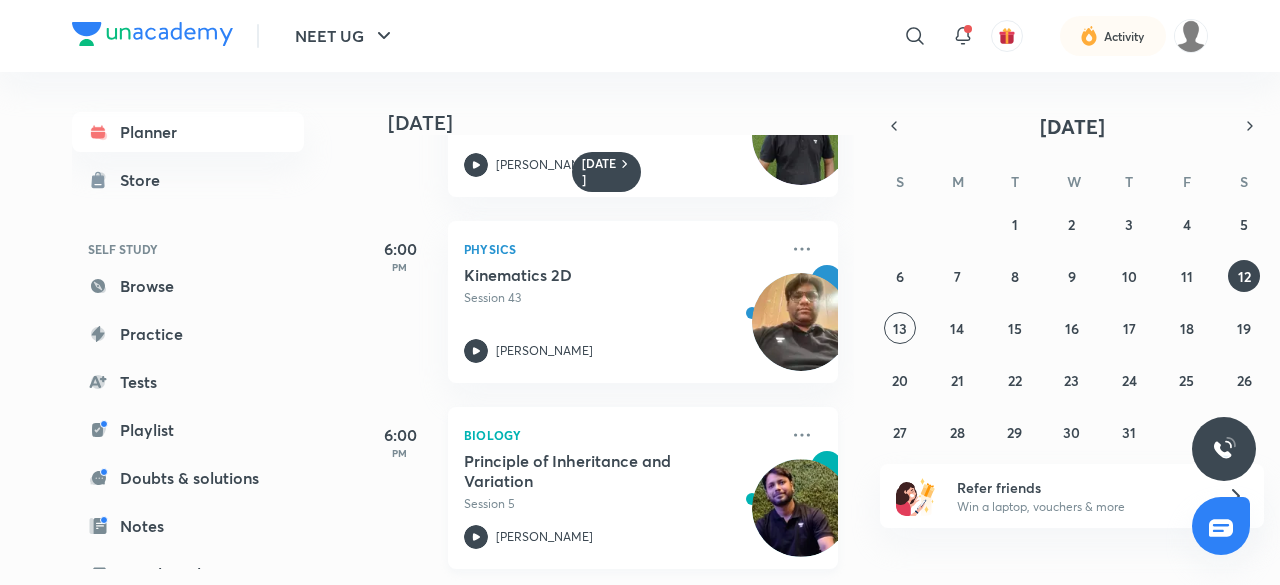 click 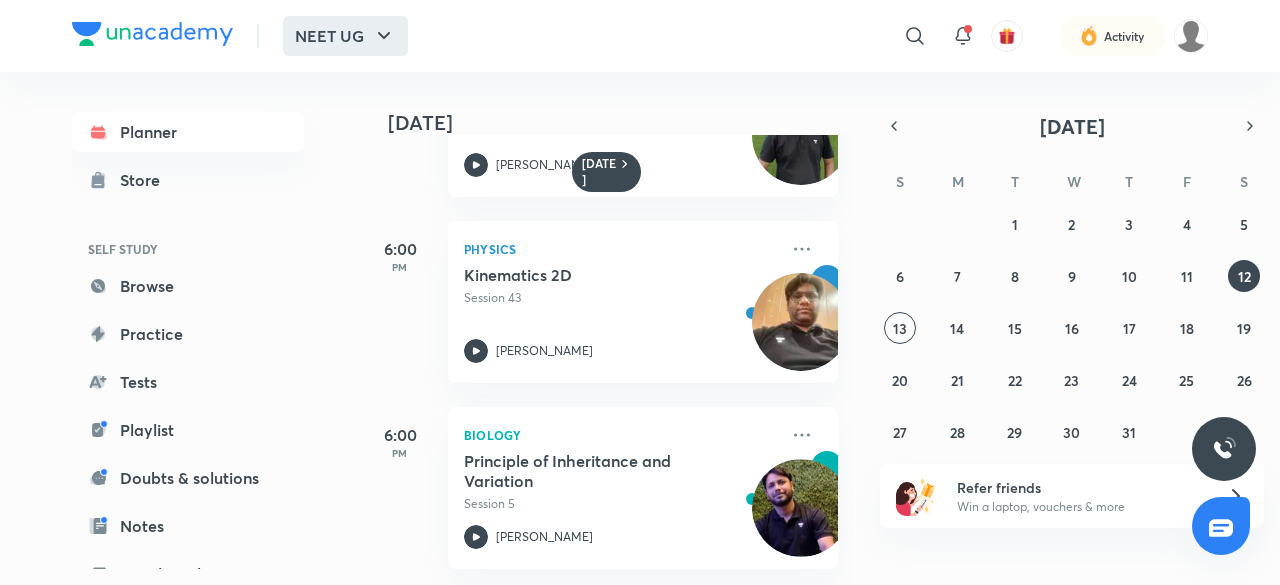 click on "NEET UG" at bounding box center (345, 36) 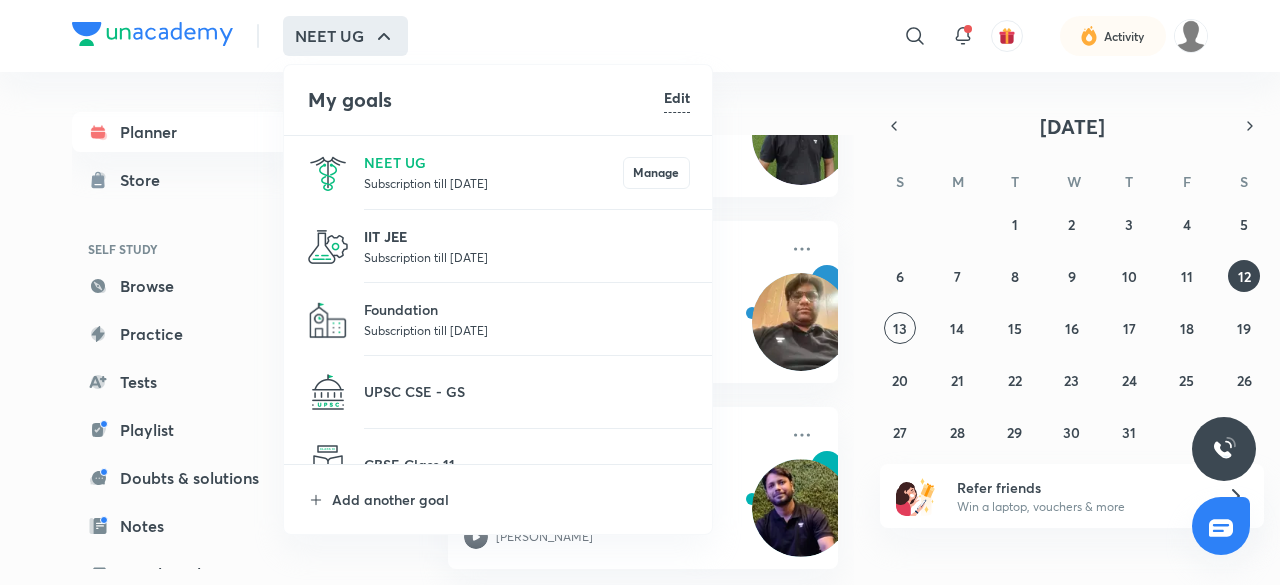 click on "IIT JEE" at bounding box center (527, 236) 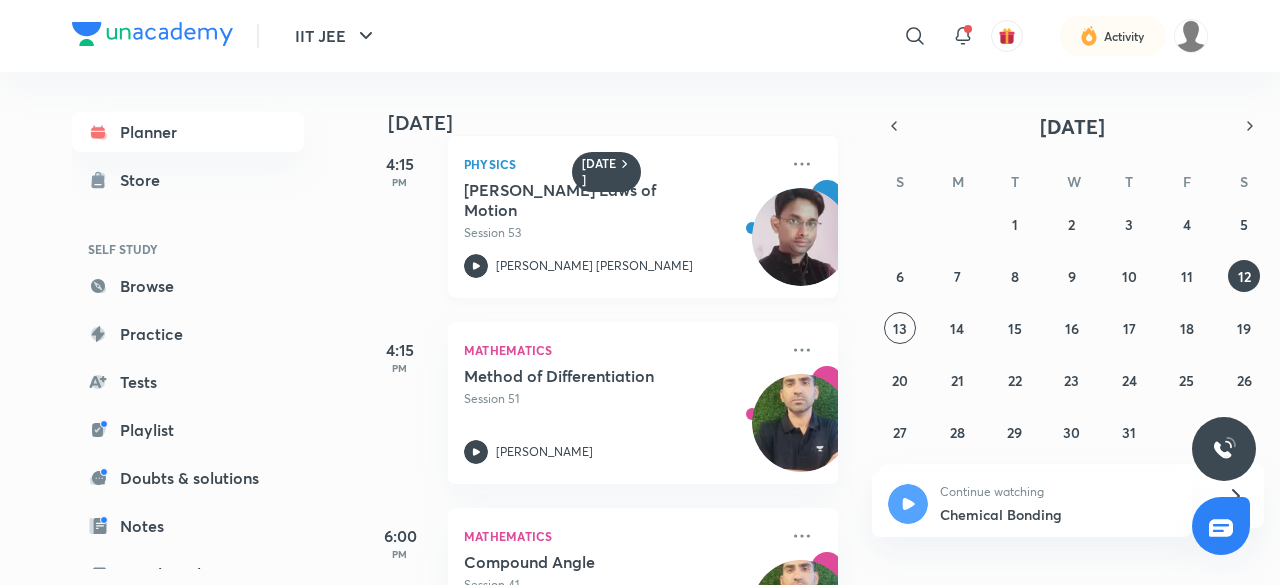 scroll, scrollTop: 0, scrollLeft: 0, axis: both 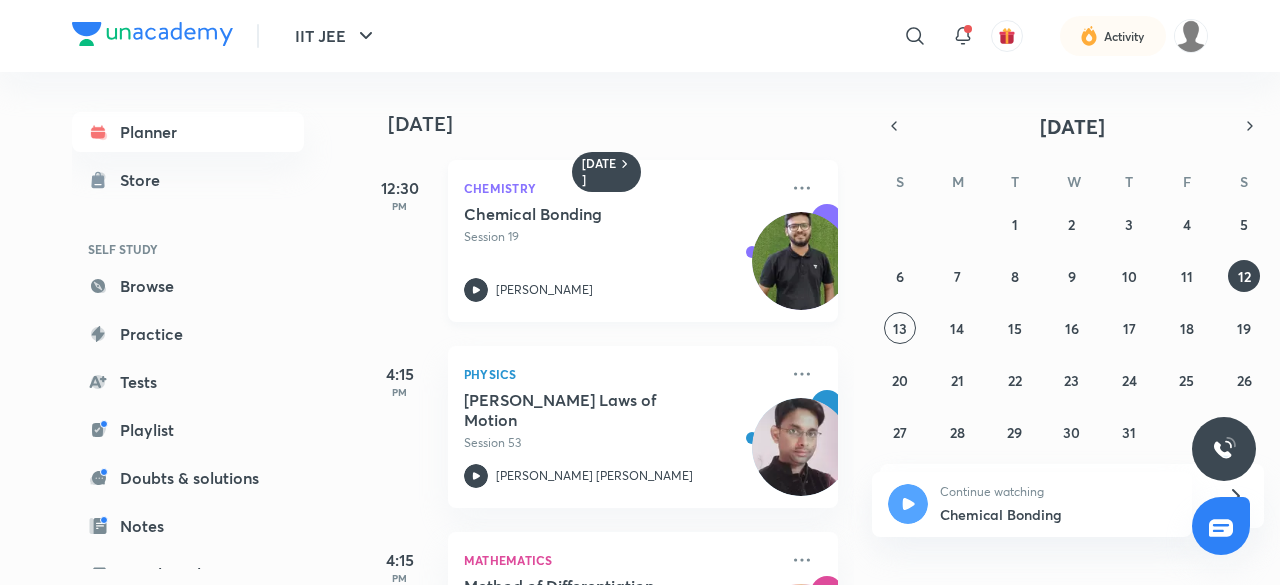 click 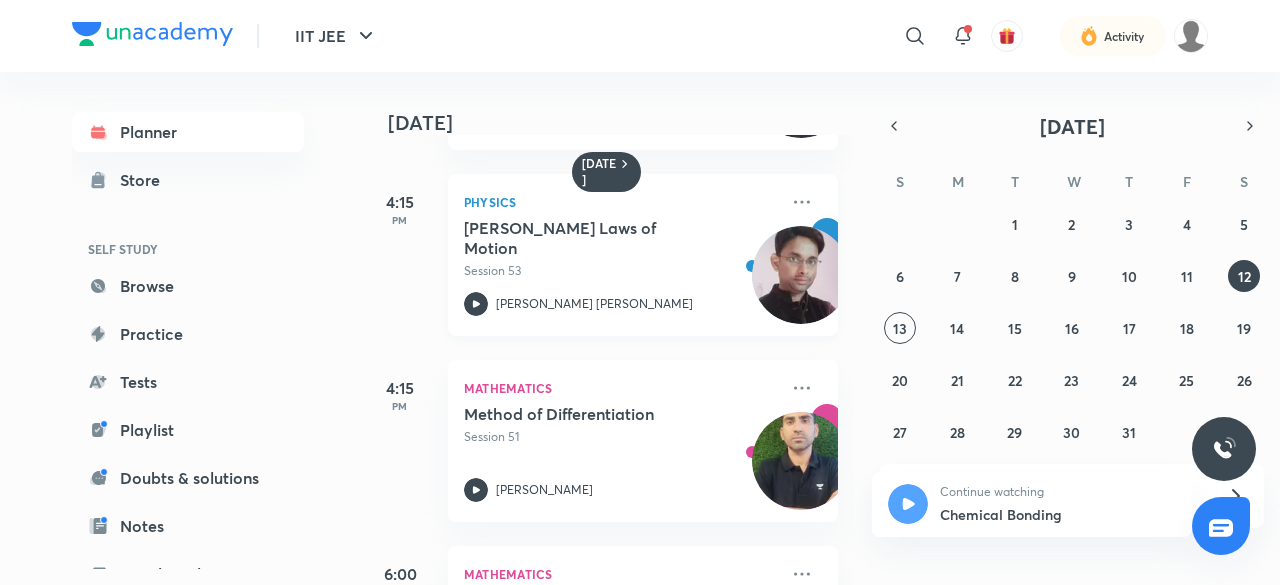 scroll, scrollTop: 174, scrollLeft: 0, axis: vertical 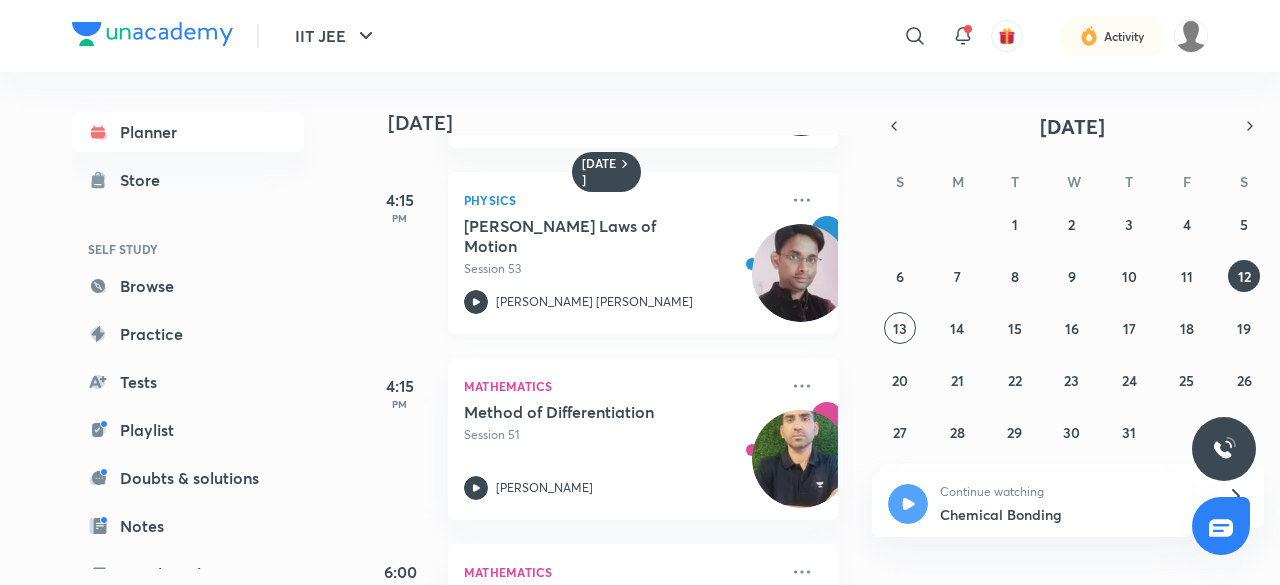click 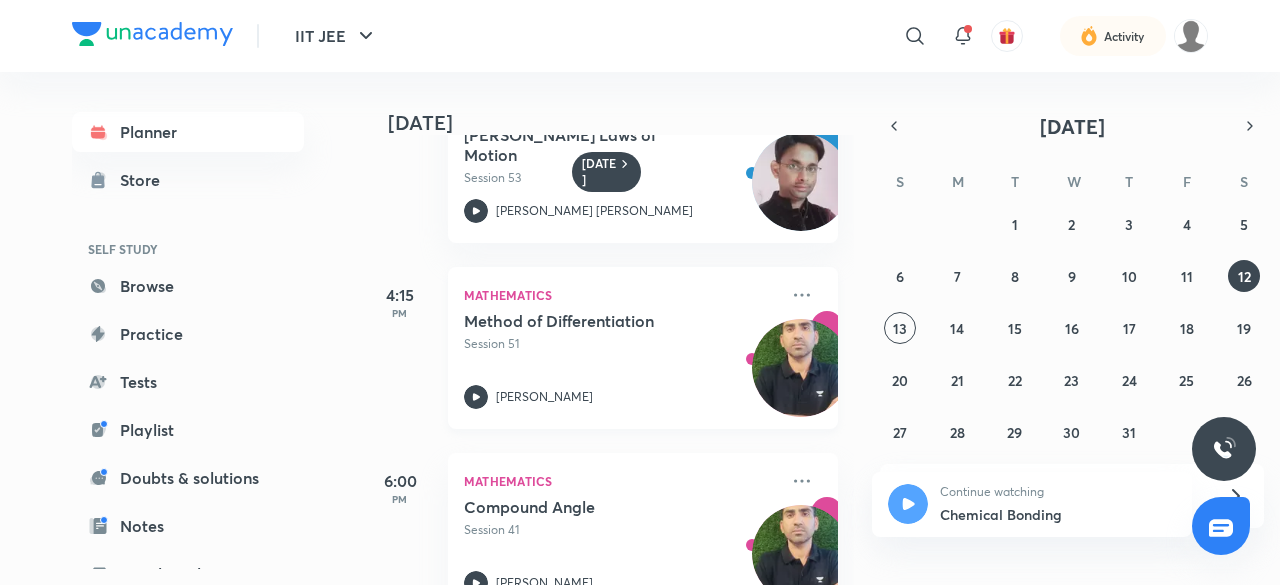 scroll, scrollTop: 270, scrollLeft: 0, axis: vertical 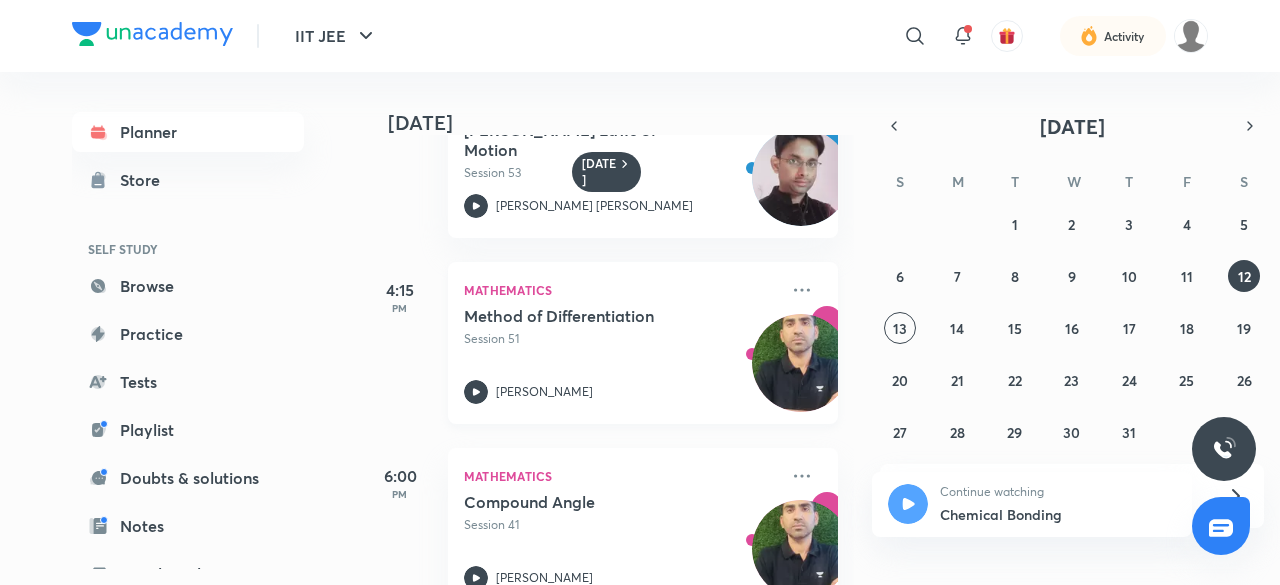 click 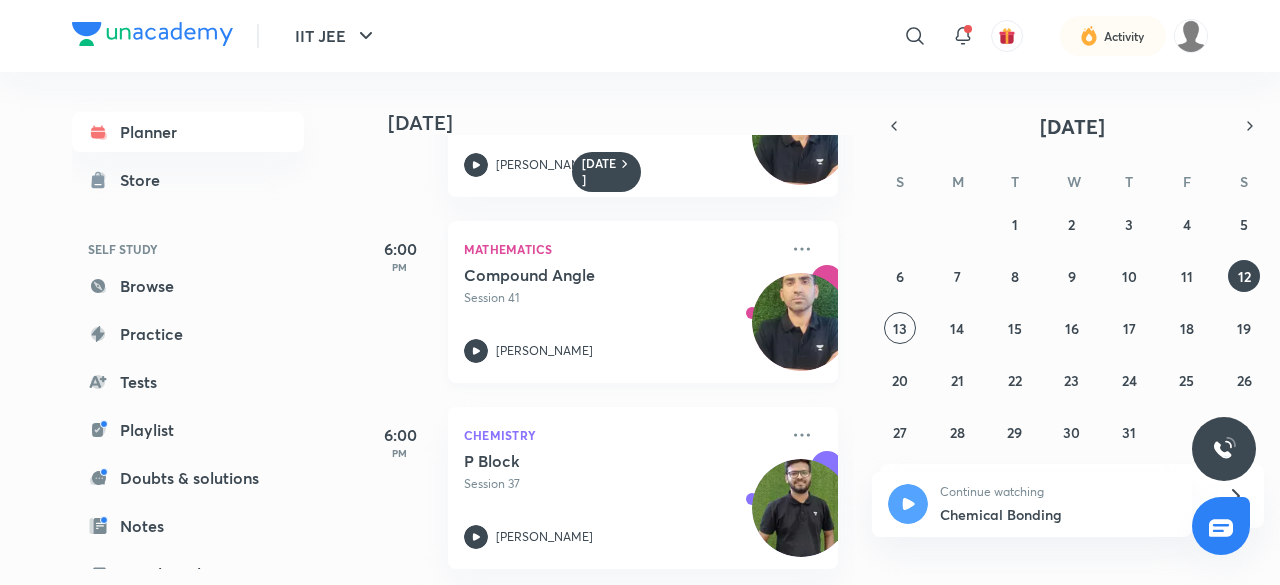 click 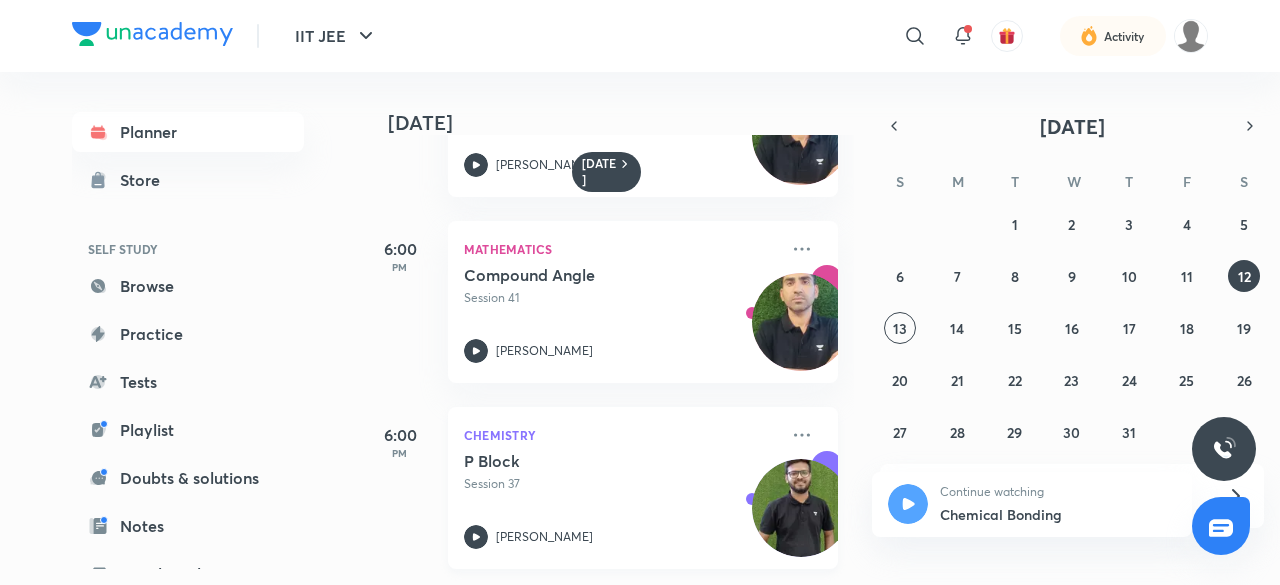 click 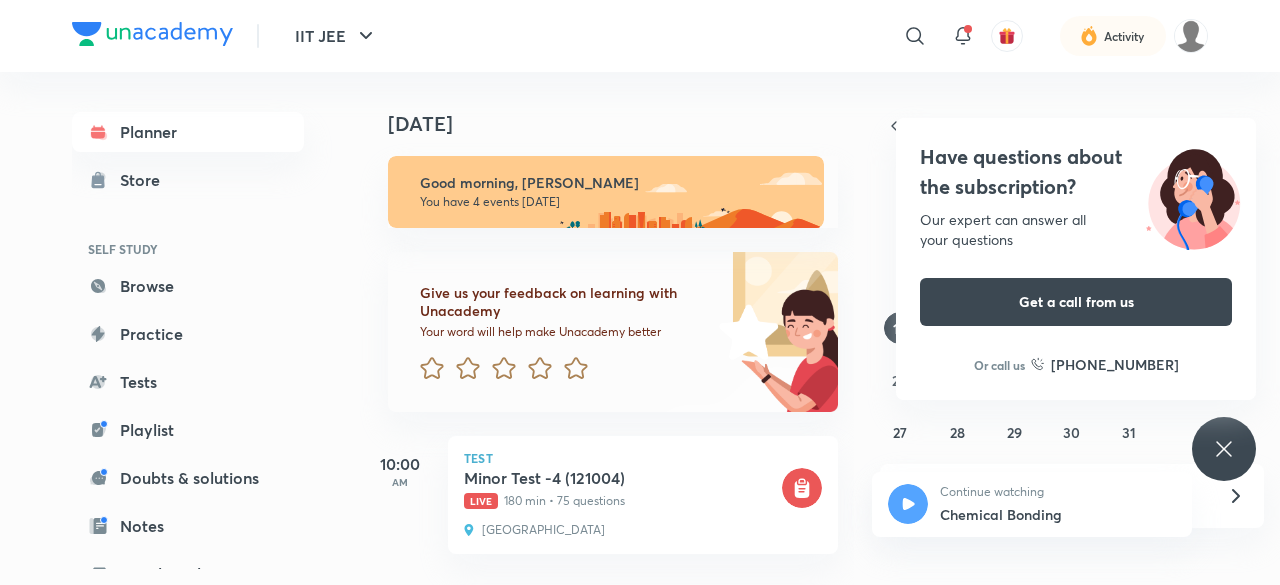 scroll, scrollTop: 0, scrollLeft: 0, axis: both 